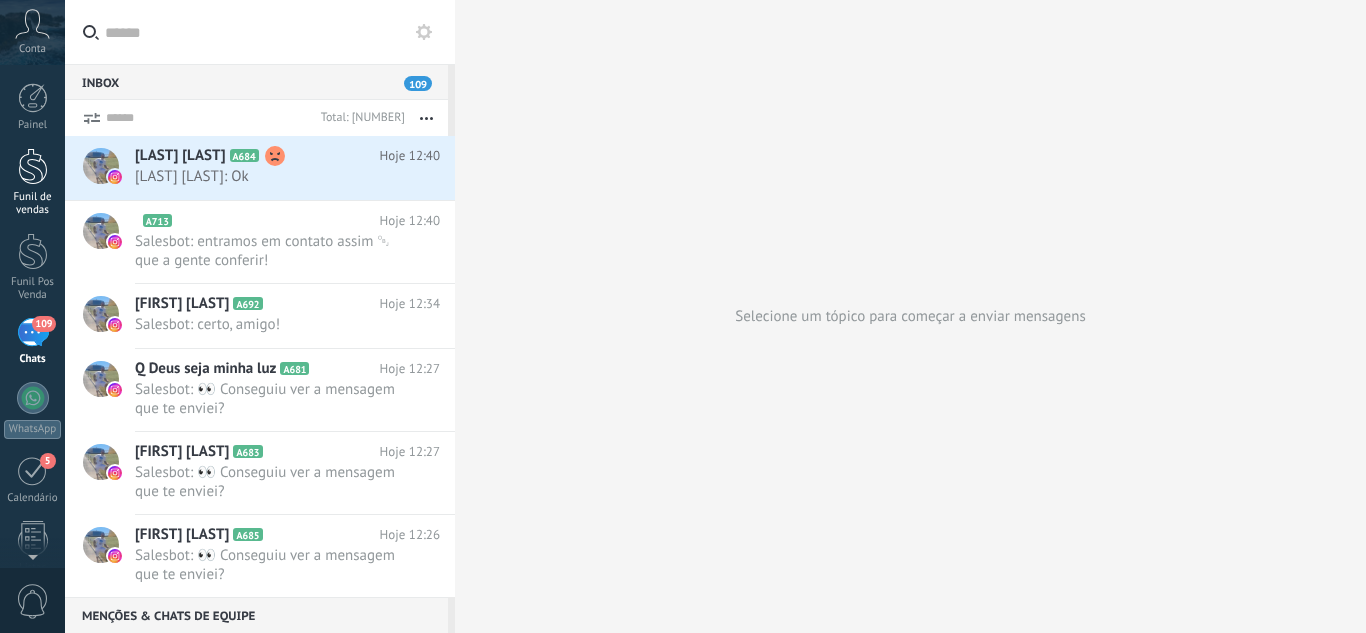 scroll, scrollTop: 0, scrollLeft: 0, axis: both 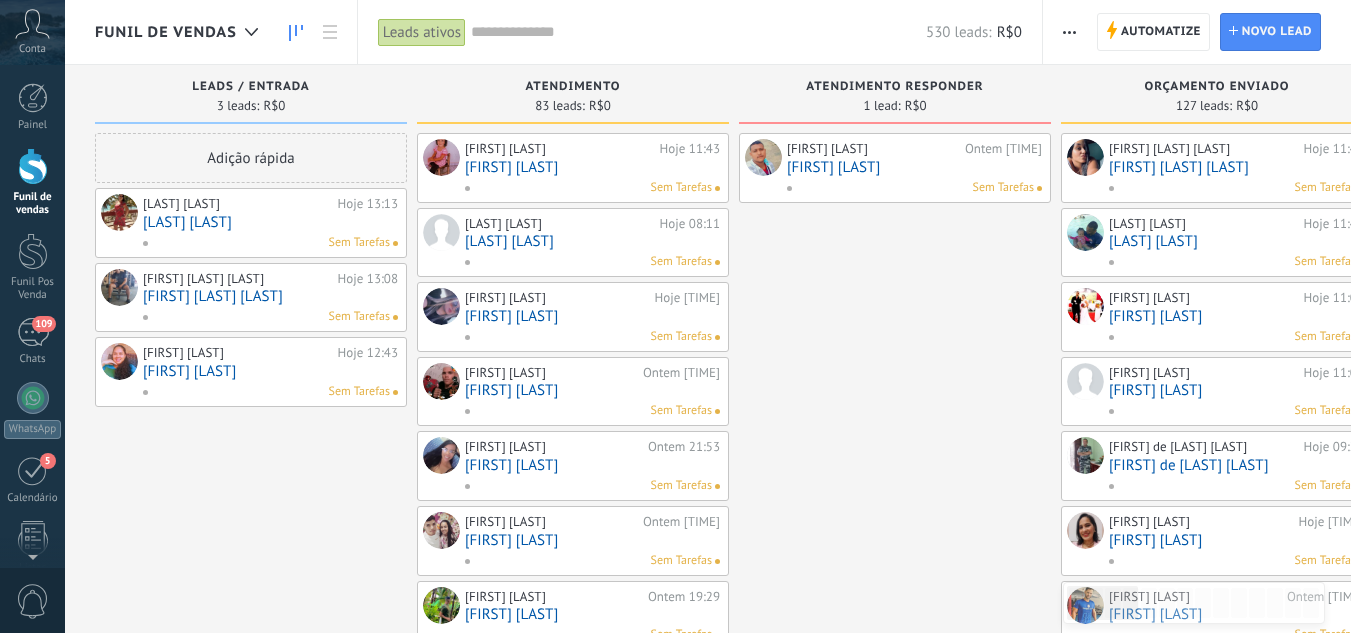 click on "[LAST] [LAST]" at bounding box center (270, 222) 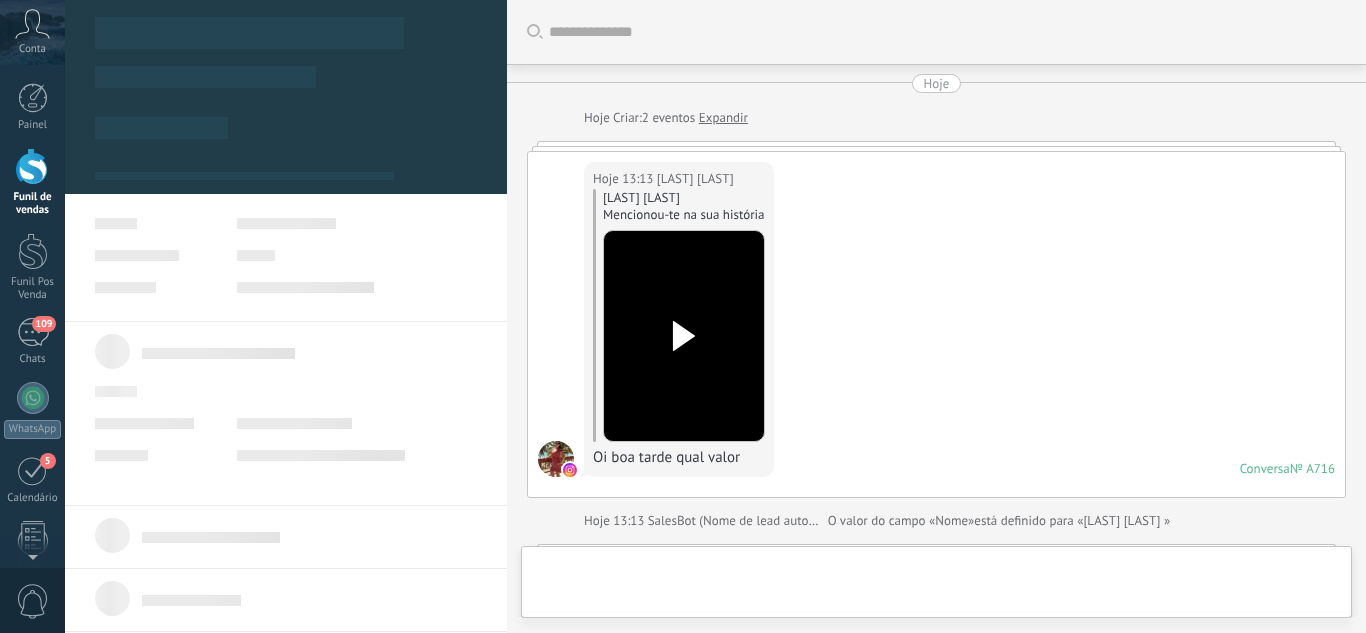 scroll, scrollTop: 1306, scrollLeft: 0, axis: vertical 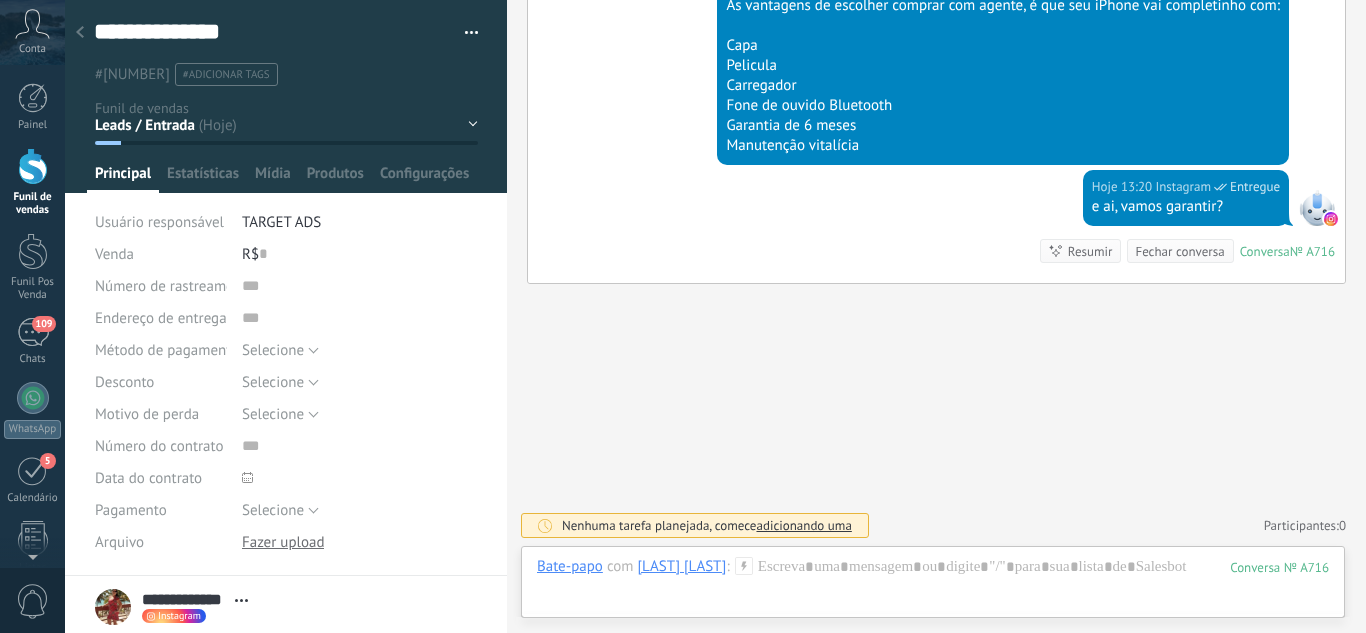 click on "Leads / Entrada
Atendimento
Atendimento Responder
Orçamento Enviado
Orçamento Responder
Negociação / Fechamento
-" at bounding box center [0, 0] 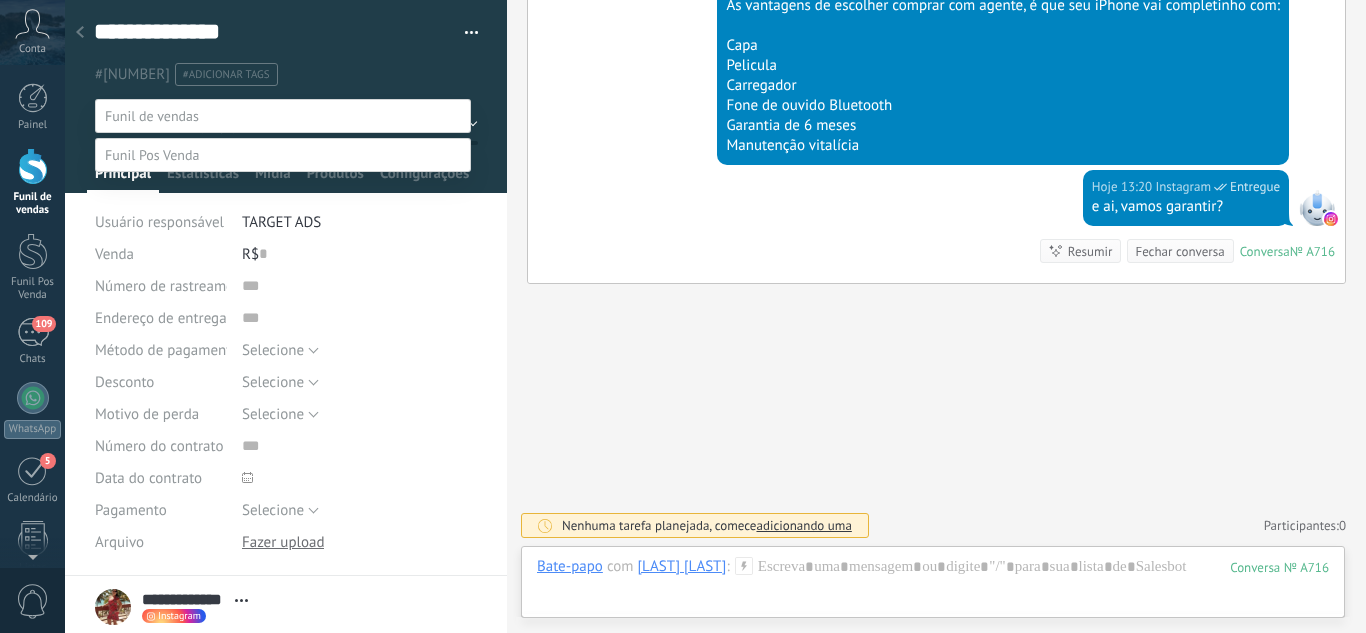 click on "Orçamento Enviado" at bounding box center (0, 0) 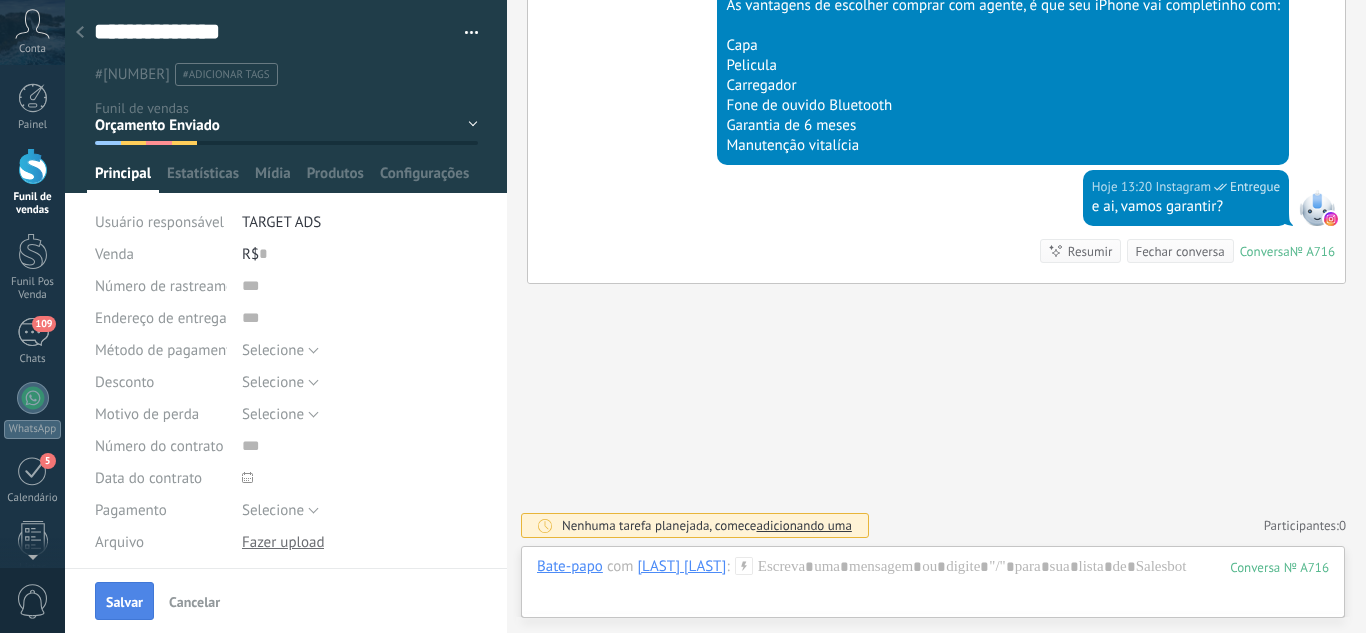 click on "Salvar" at bounding box center (124, 602) 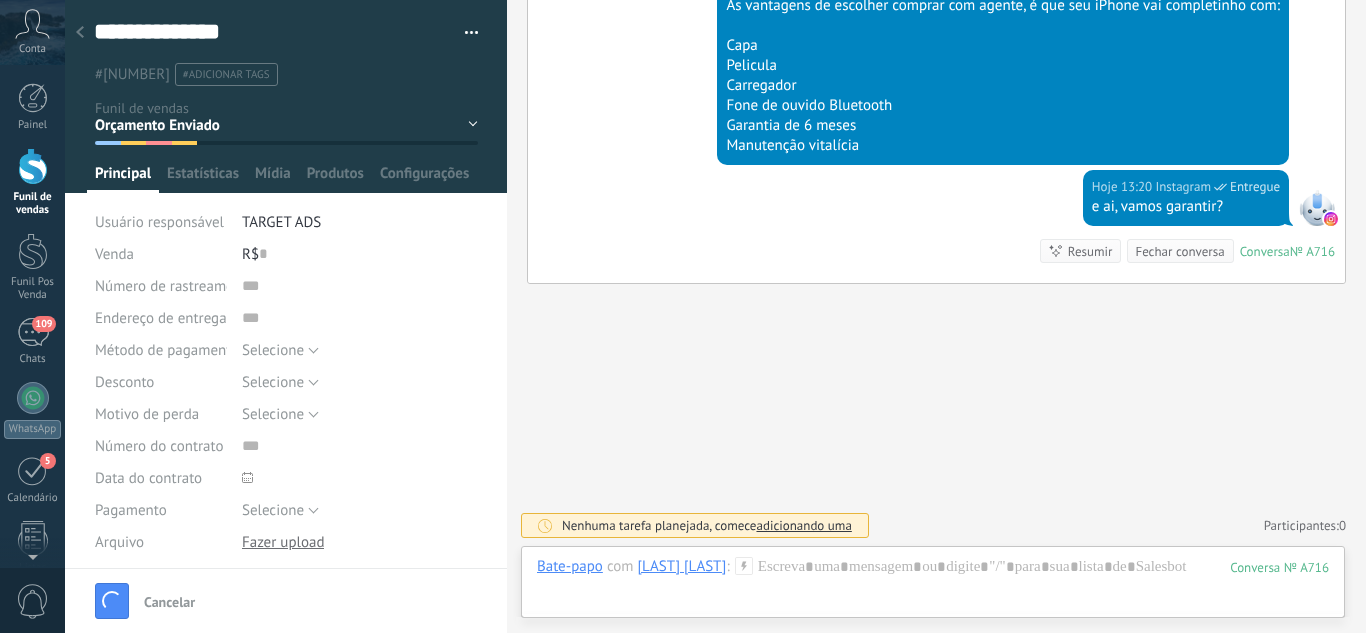 scroll, scrollTop: 1339, scrollLeft: 0, axis: vertical 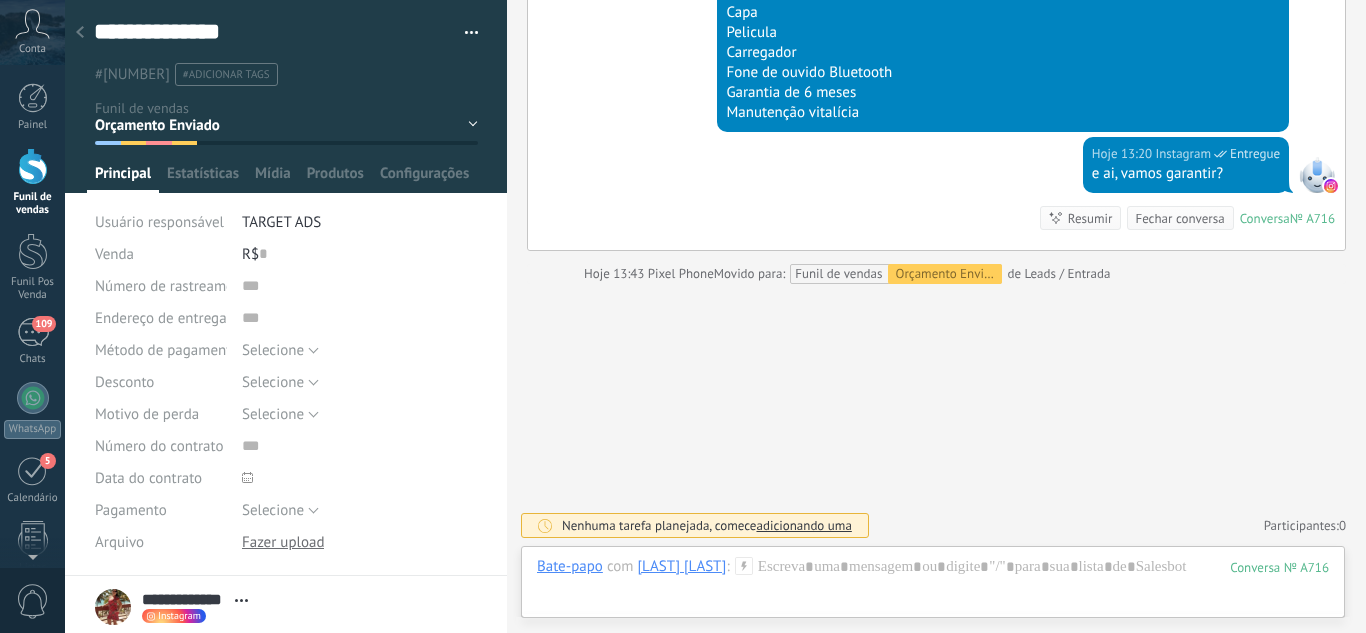 click 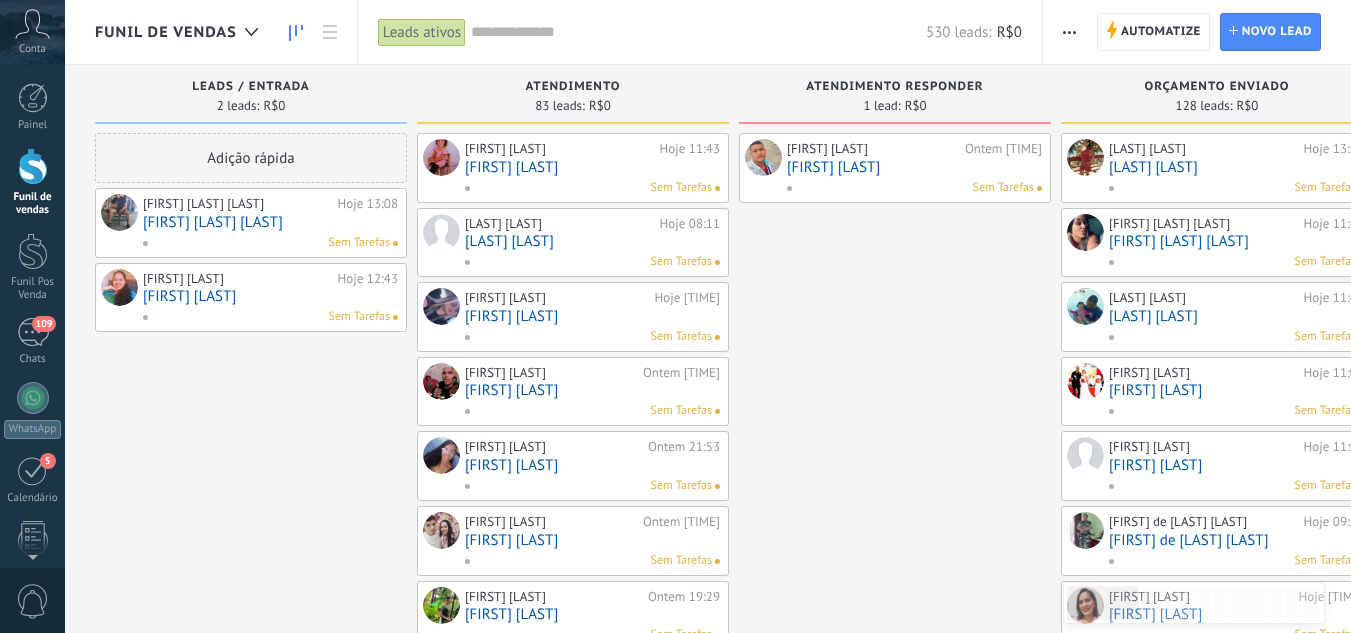 click on "[FIRST] [LAST]" at bounding box center (270, 296) 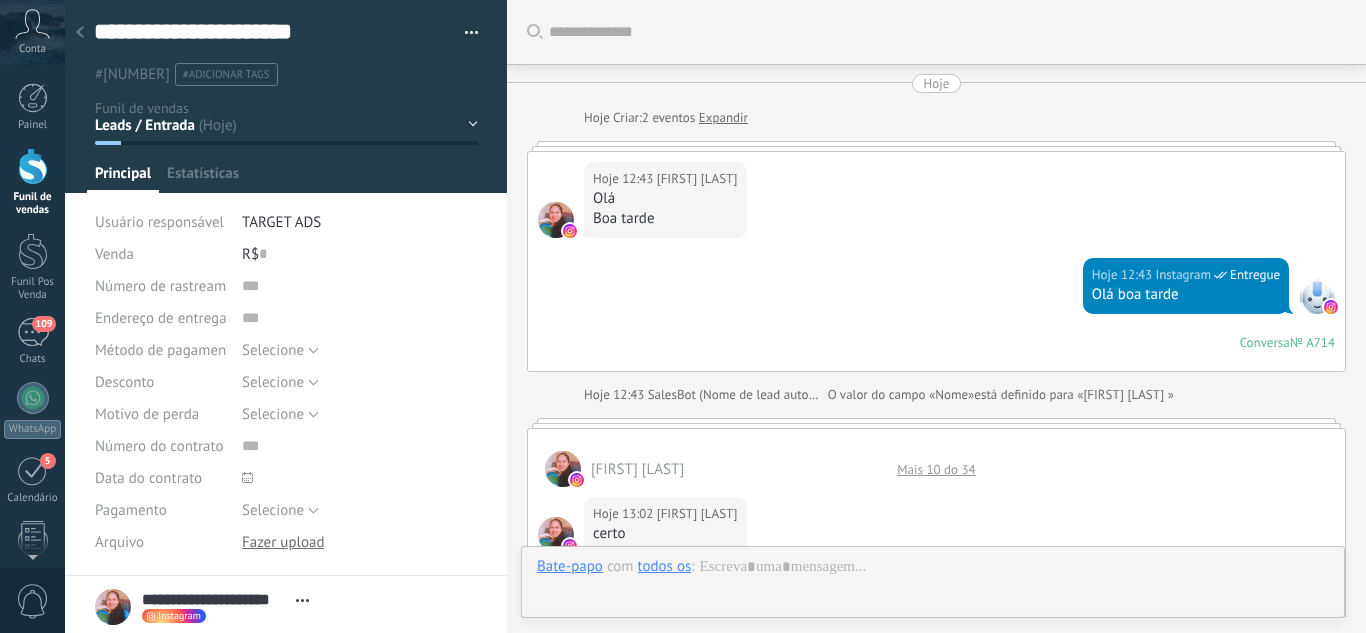 scroll, scrollTop: 30, scrollLeft: 0, axis: vertical 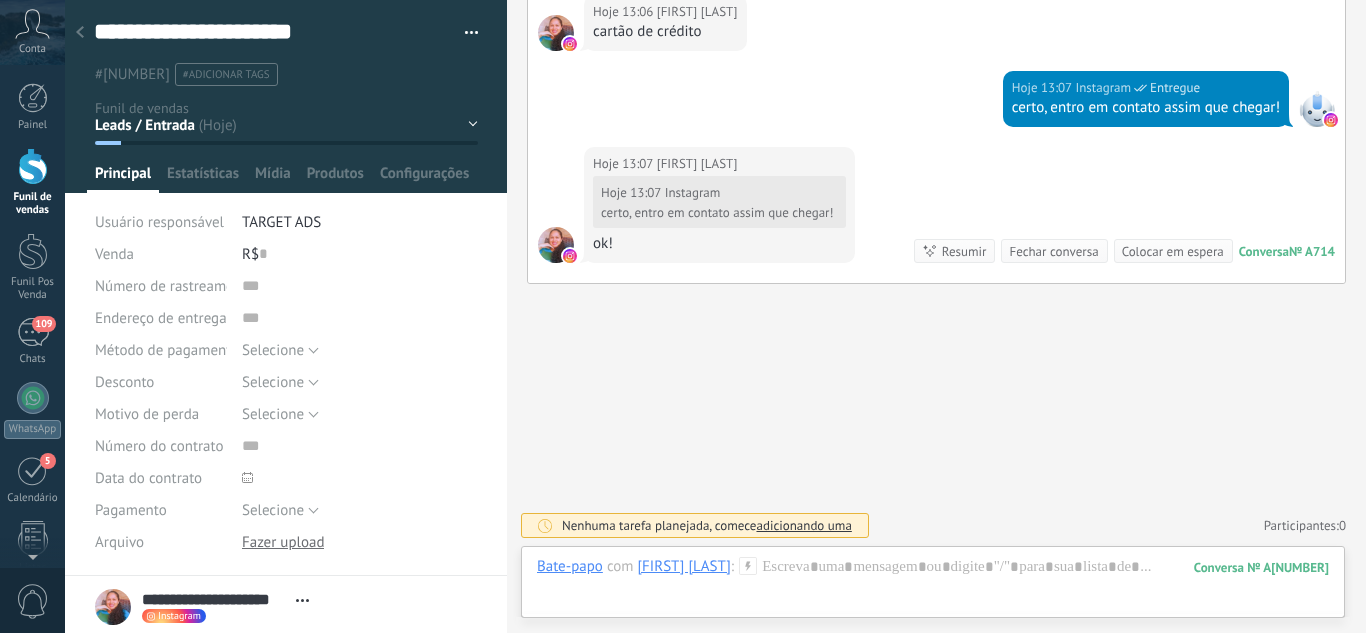 click on "Leads / Entrada
Atendimento
Atendimento Responder
Orçamento Enviado
Orçamento Responder
Negociação / Fechamento
-" at bounding box center (0, 0) 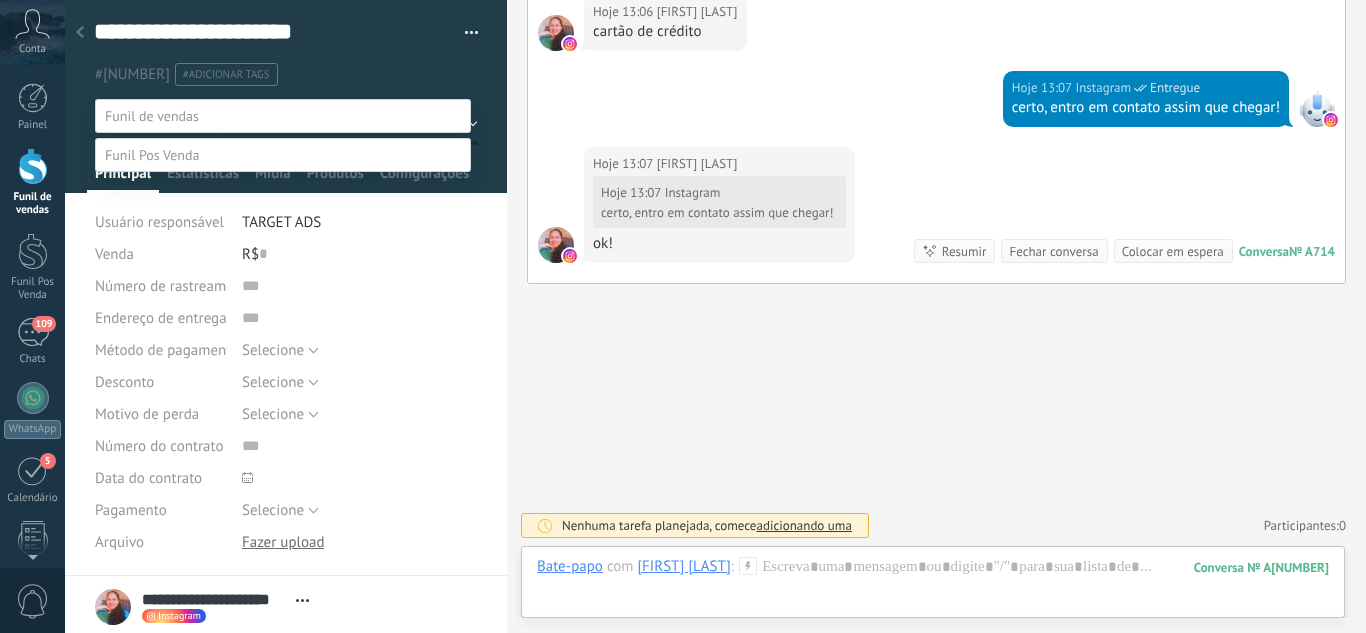 click on "Negociação / Fechamento" at bounding box center [0, 0] 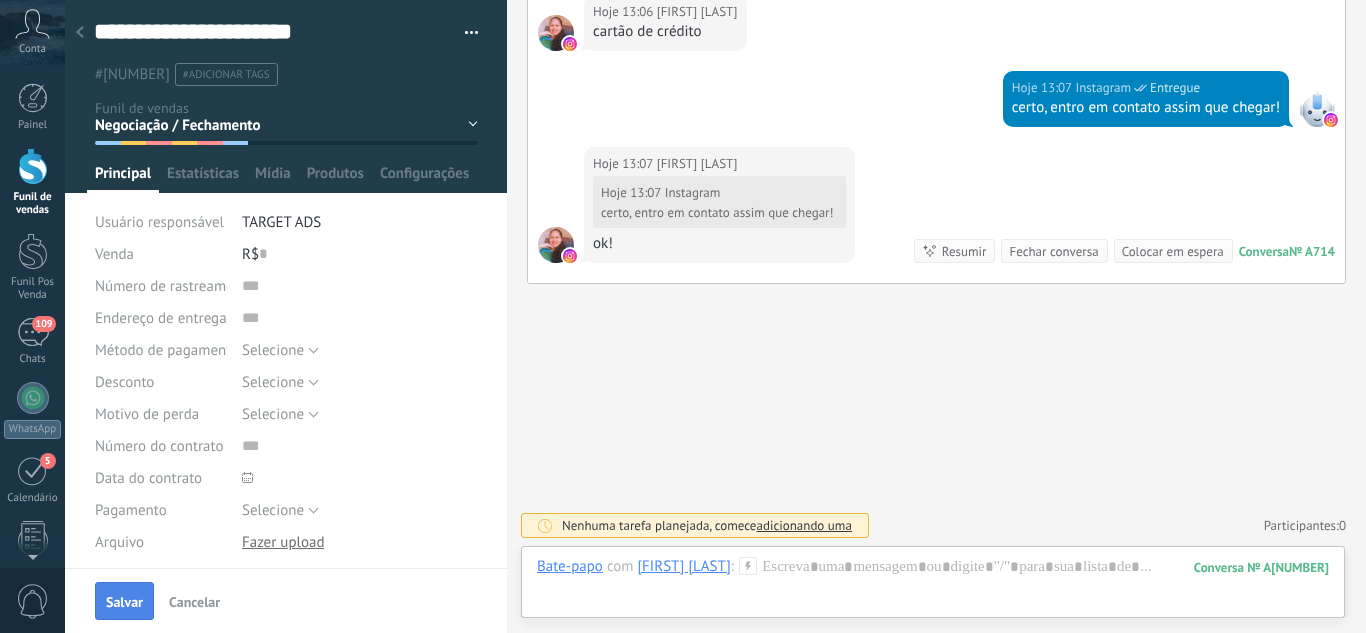 click on "Salvar" at bounding box center [124, 601] 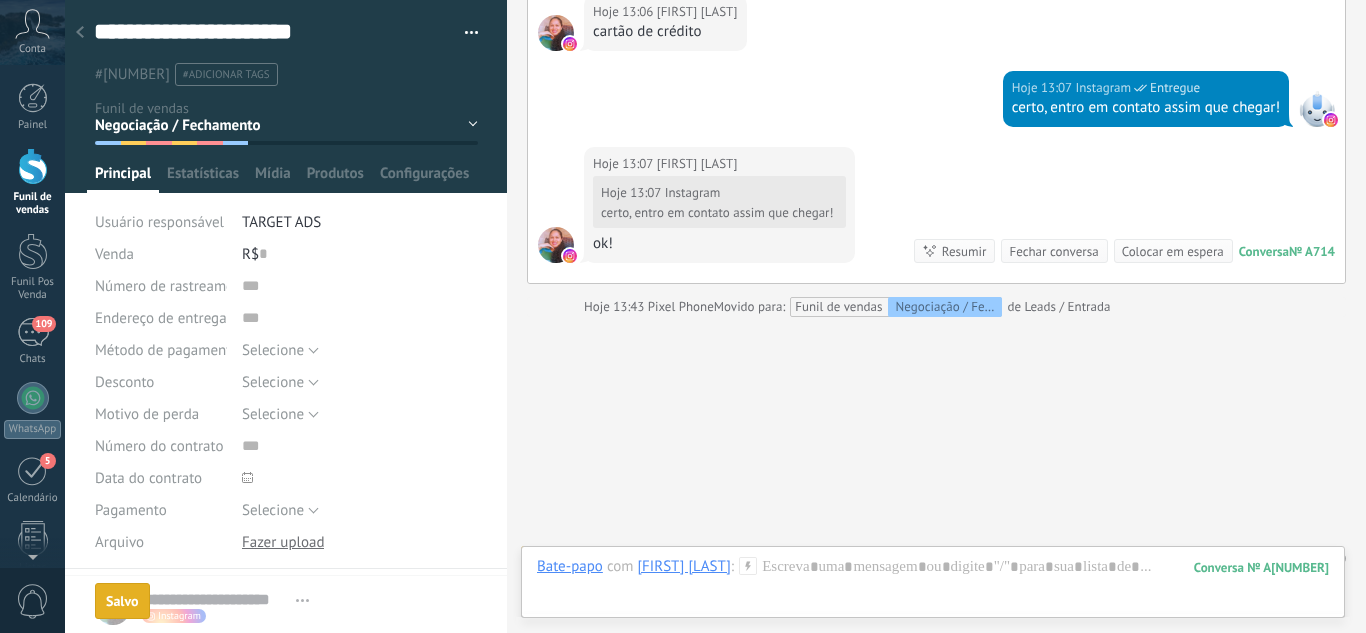 scroll, scrollTop: 1252, scrollLeft: 0, axis: vertical 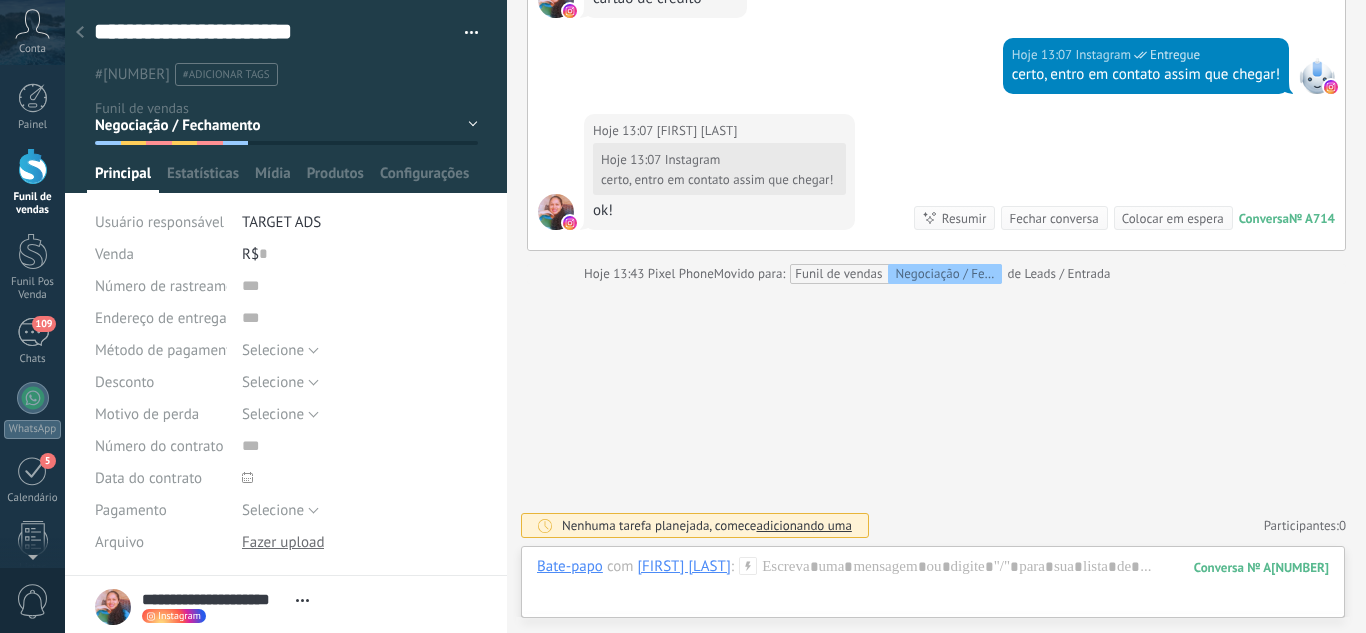 click at bounding box center [80, 33] 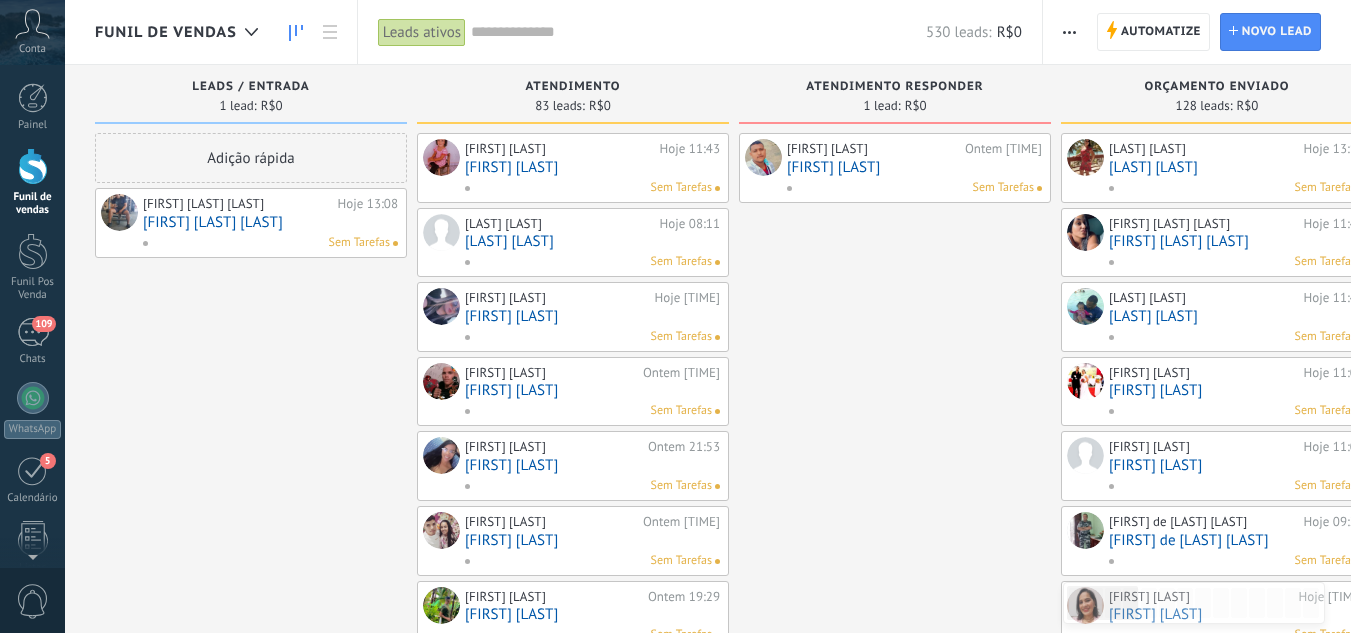 click on "[FIRST] [LAST] [LAST]" at bounding box center (270, 222) 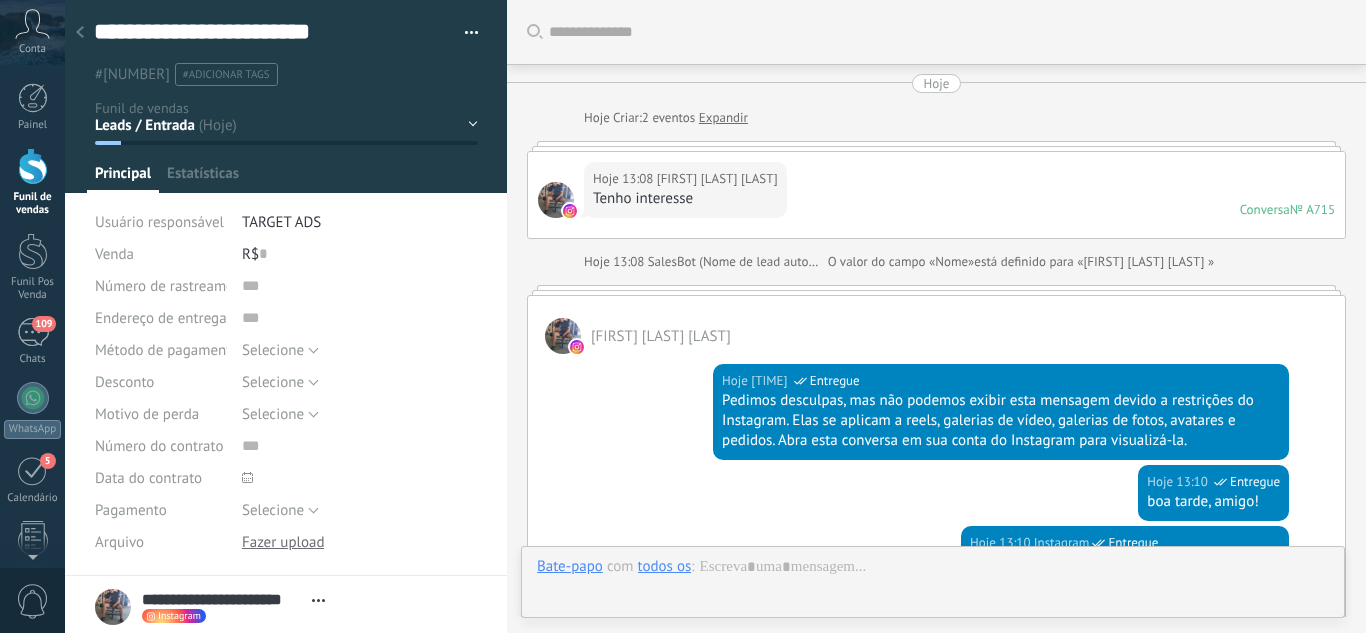 scroll, scrollTop: 30, scrollLeft: 0, axis: vertical 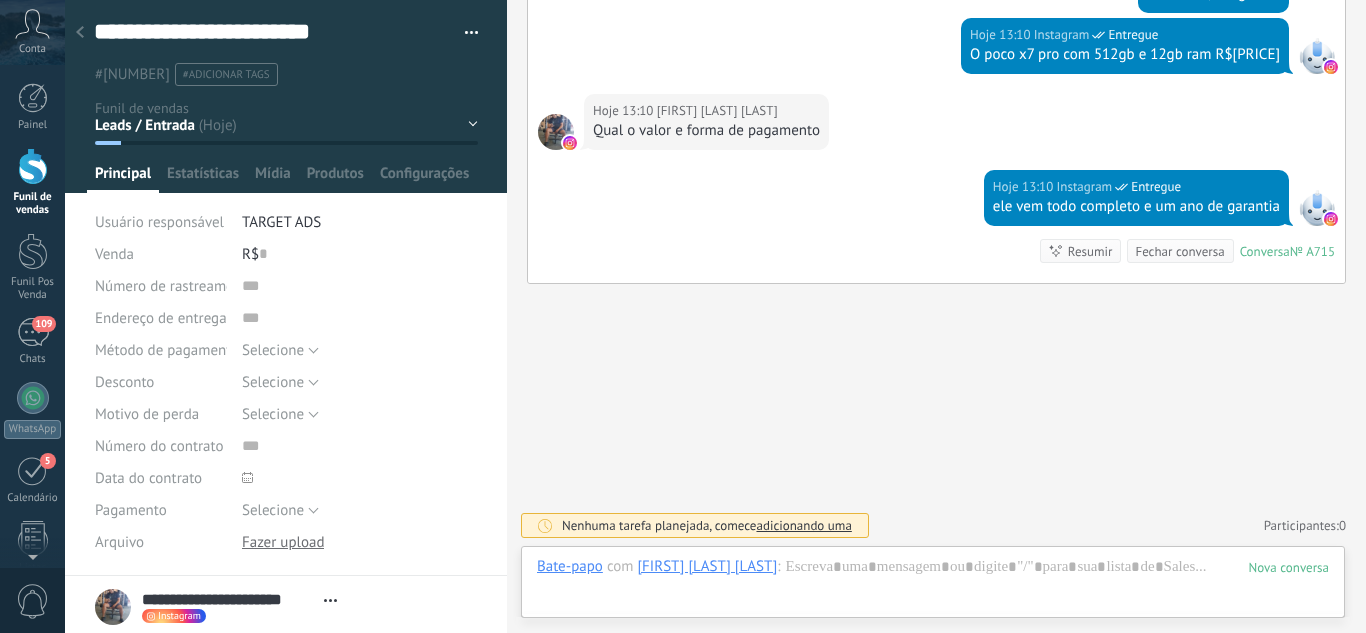 click on "Leads / Entrada
Atendimento
Atendimento Responder
Orçamento Enviado
Orçamento Responder
Negociação / Fechamento
-" at bounding box center (0, 0) 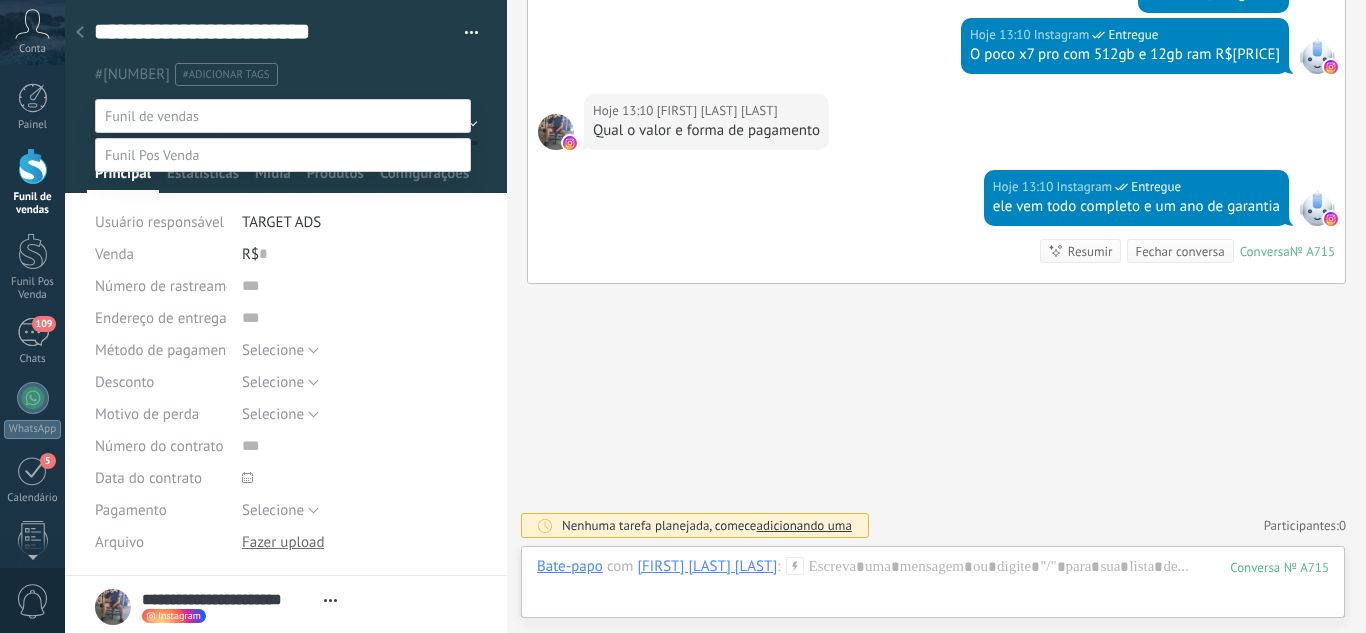 click on "Orçamento Enviado" at bounding box center [0, 0] 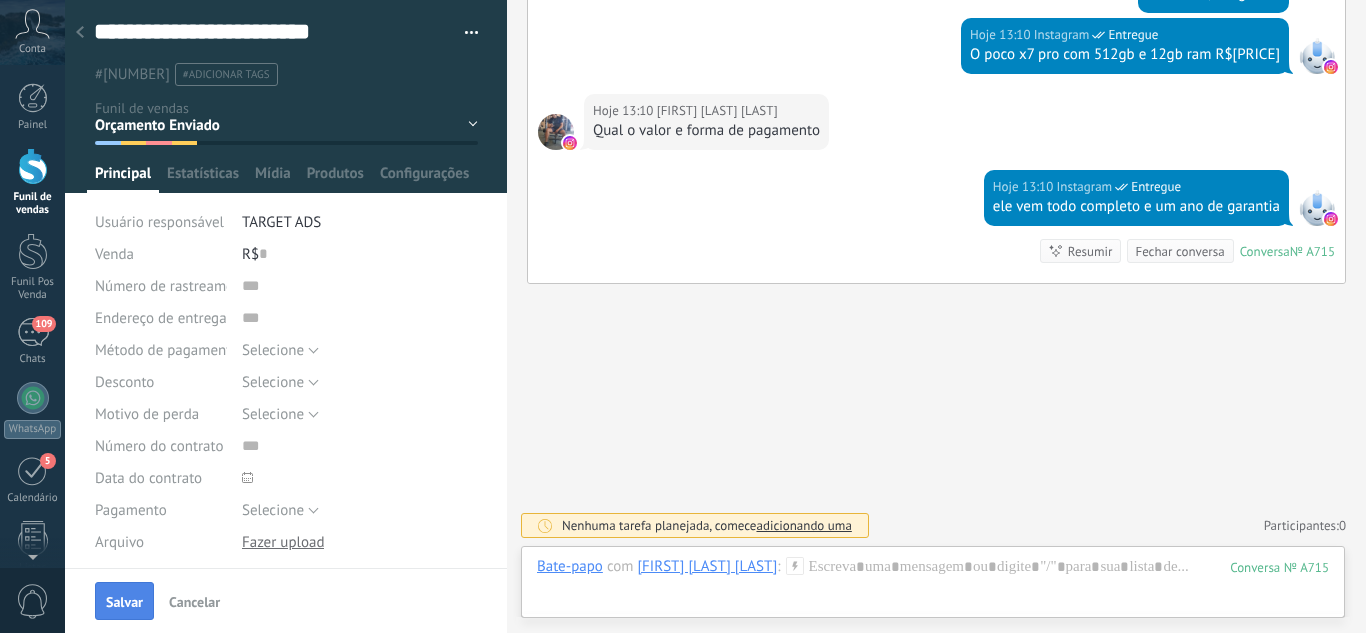 click on "Salvar" at bounding box center (124, 602) 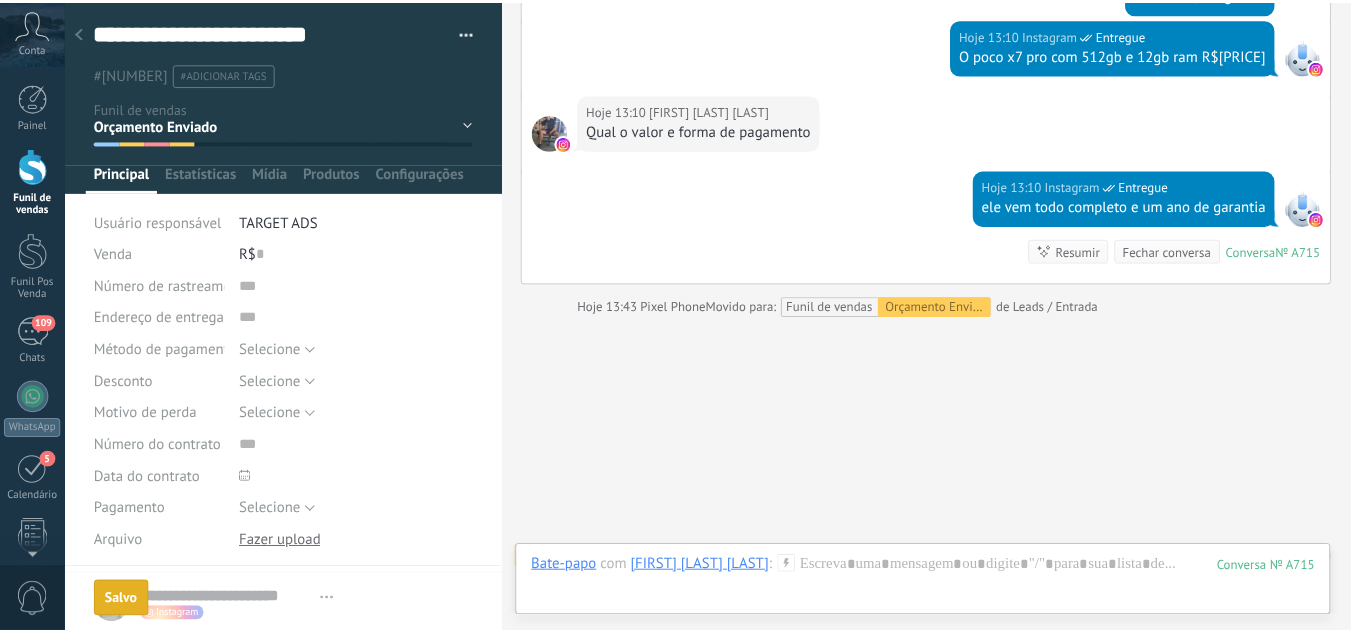 scroll, scrollTop: 541, scrollLeft: 0, axis: vertical 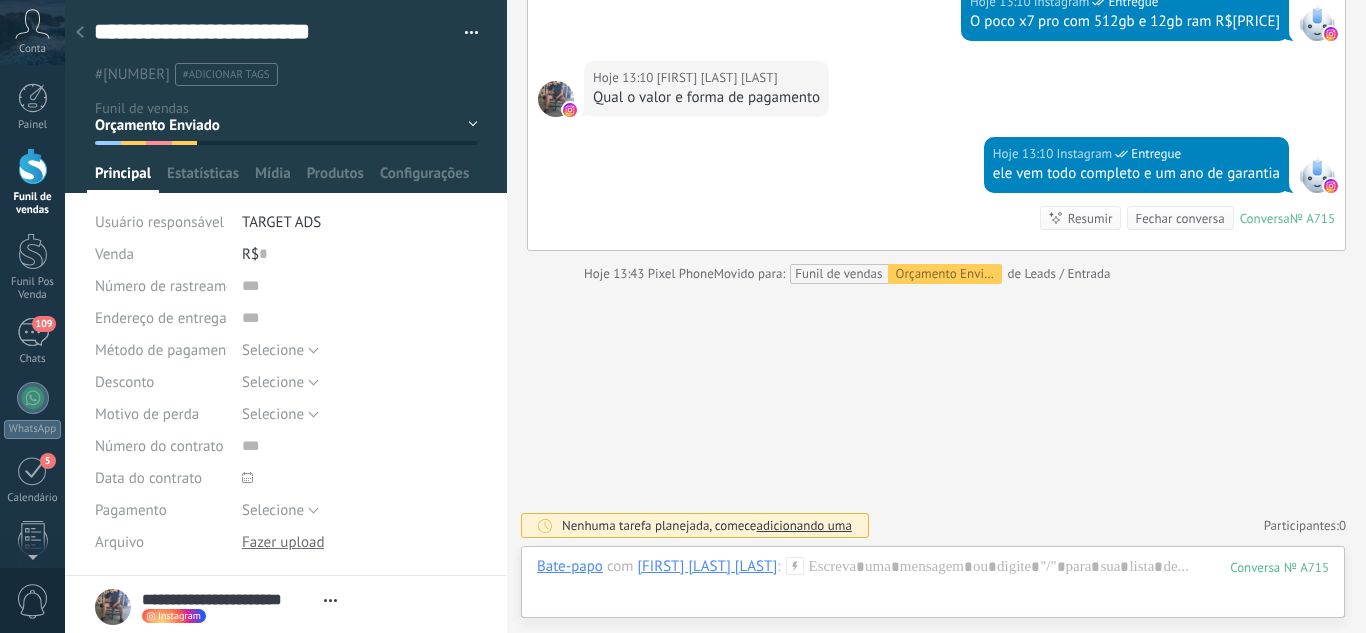 click at bounding box center (80, 33) 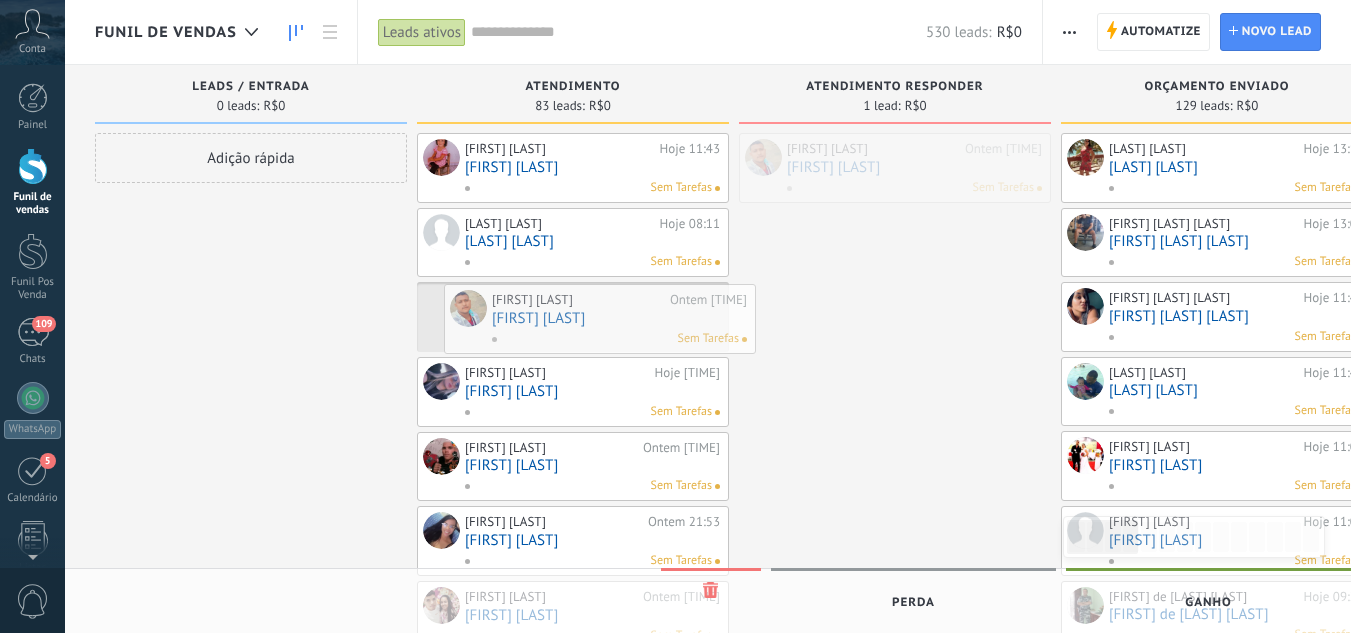 drag, startPoint x: 923, startPoint y: 161, endPoint x: 628, endPoint y: 312, distance: 331.40005 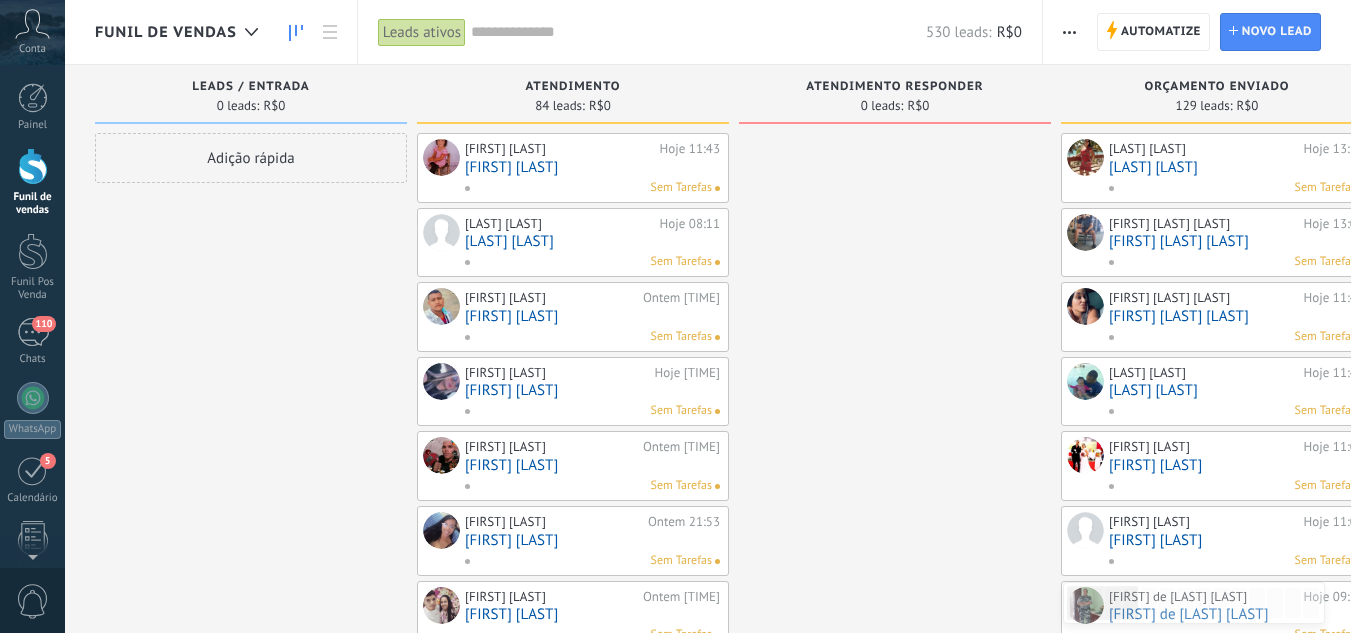 click on "Funil de vendas" at bounding box center (32, 182) 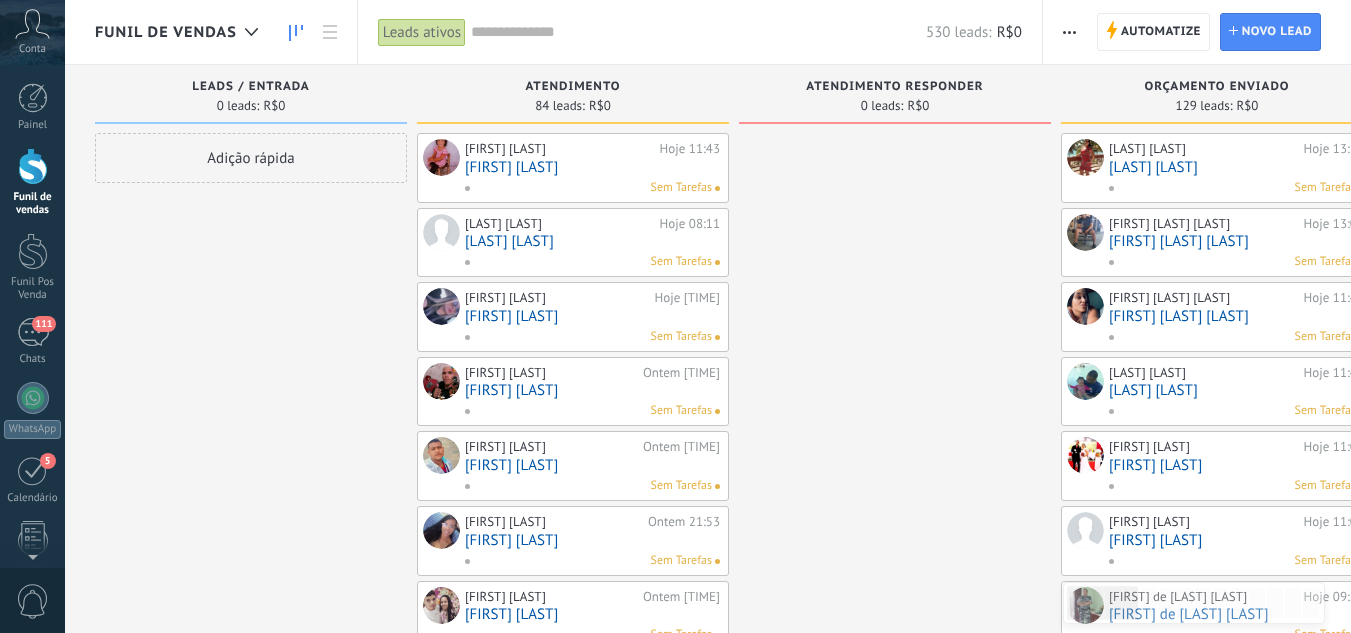 drag, startPoint x: 43, startPoint y: 165, endPoint x: 29, endPoint y: 166, distance: 14.035668 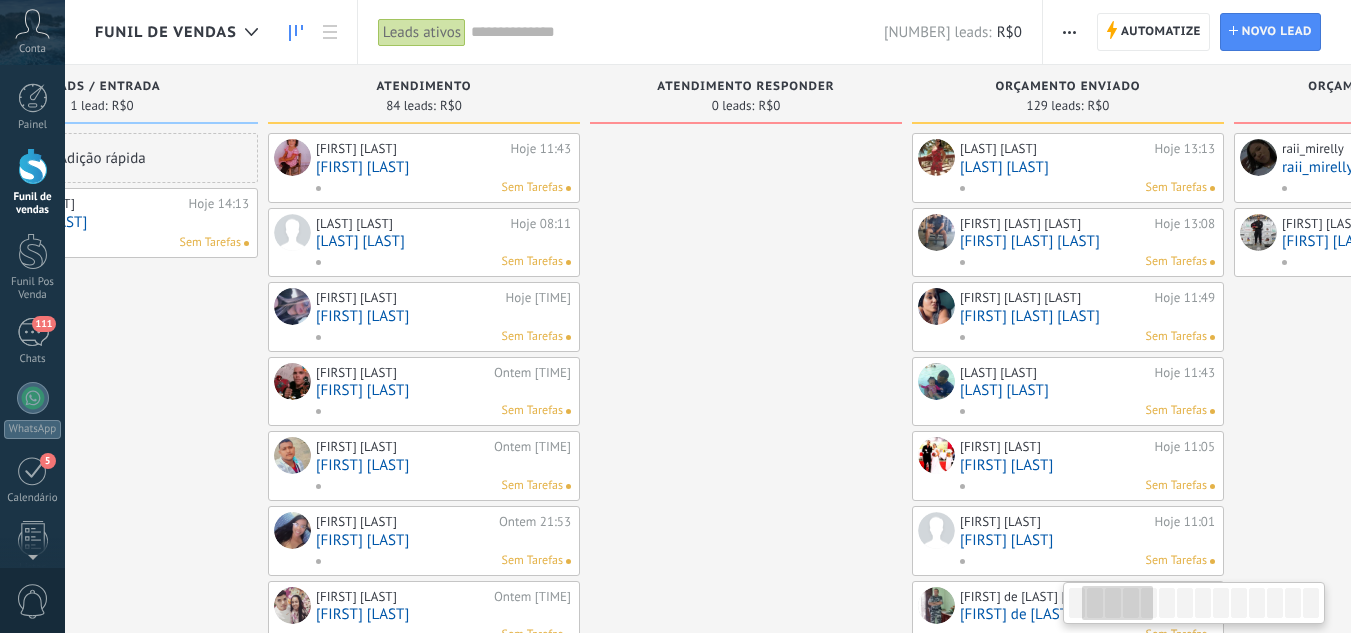 scroll, scrollTop: 0, scrollLeft: 126, axis: horizontal 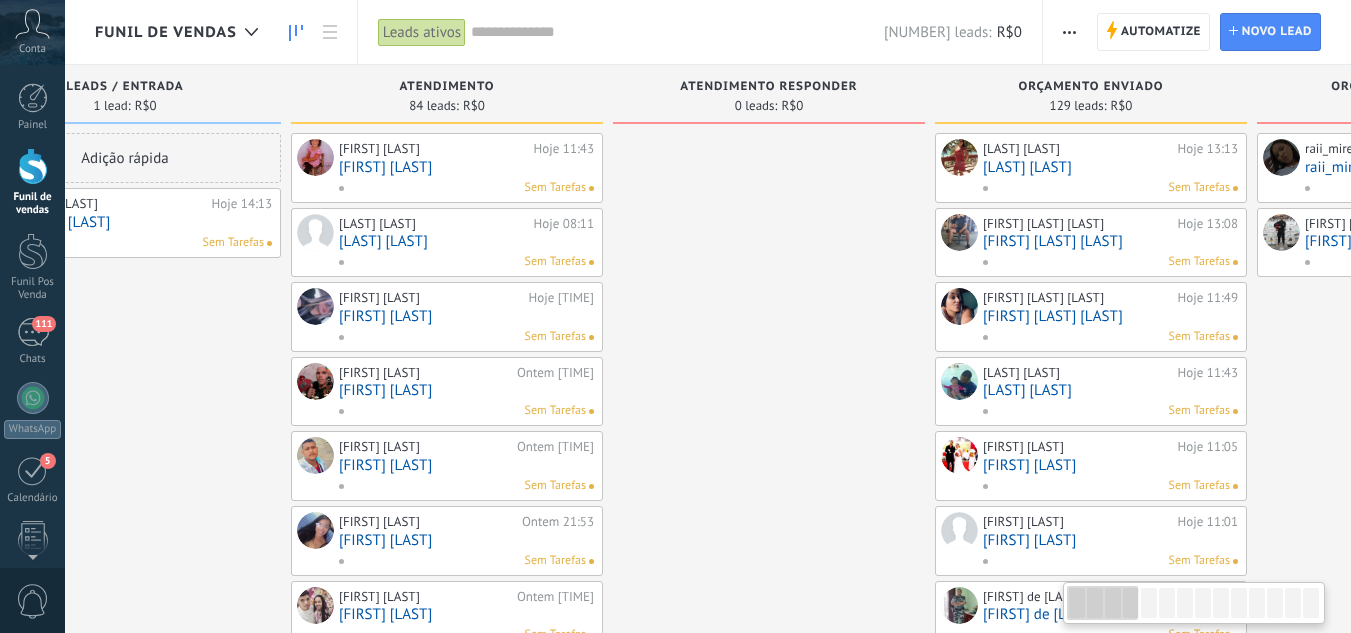 click at bounding box center (769, 876) 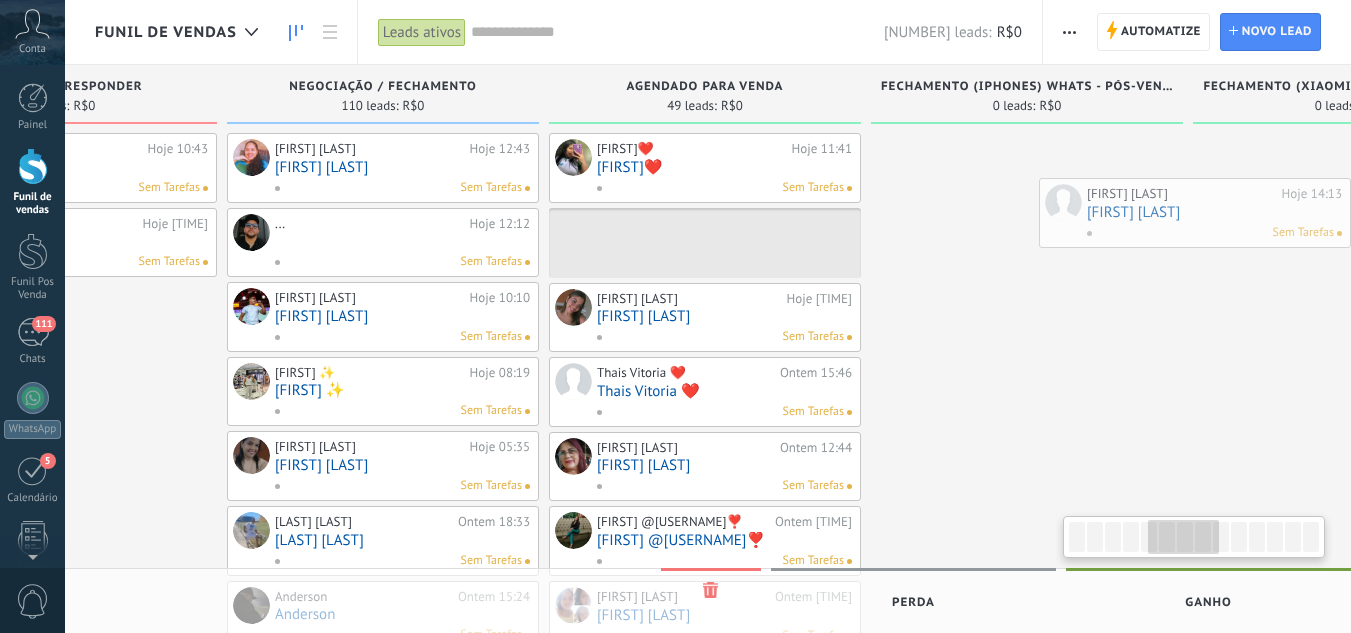 scroll, scrollTop: 0, scrollLeft: 1515, axis: horizontal 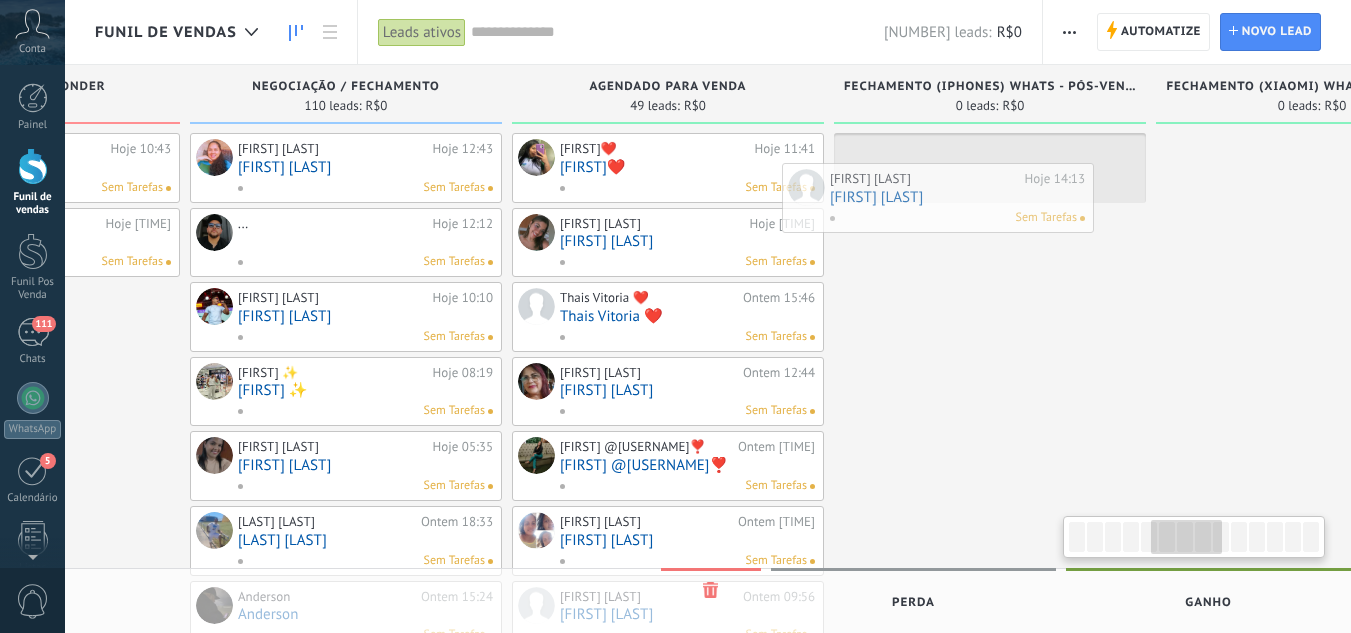 drag, startPoint x: 230, startPoint y: 226, endPoint x: 473, endPoint y: 164, distance: 250.78477 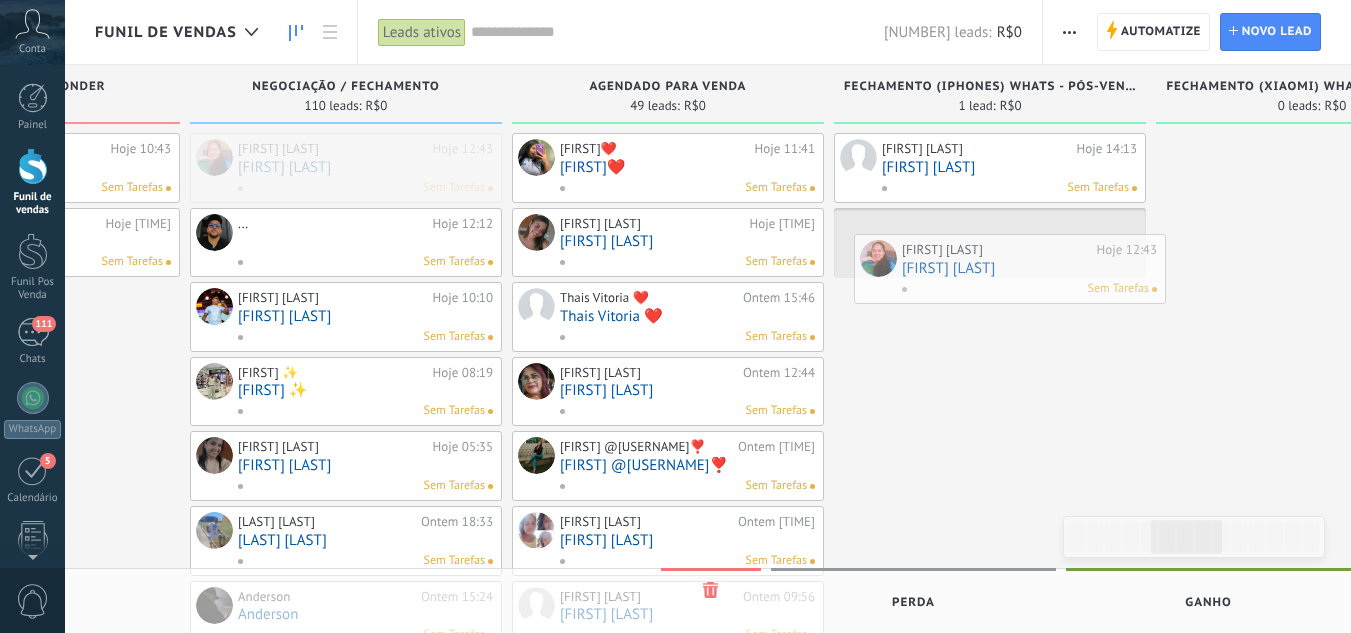 drag, startPoint x: 331, startPoint y: 160, endPoint x: 967, endPoint y: 296, distance: 650.37836 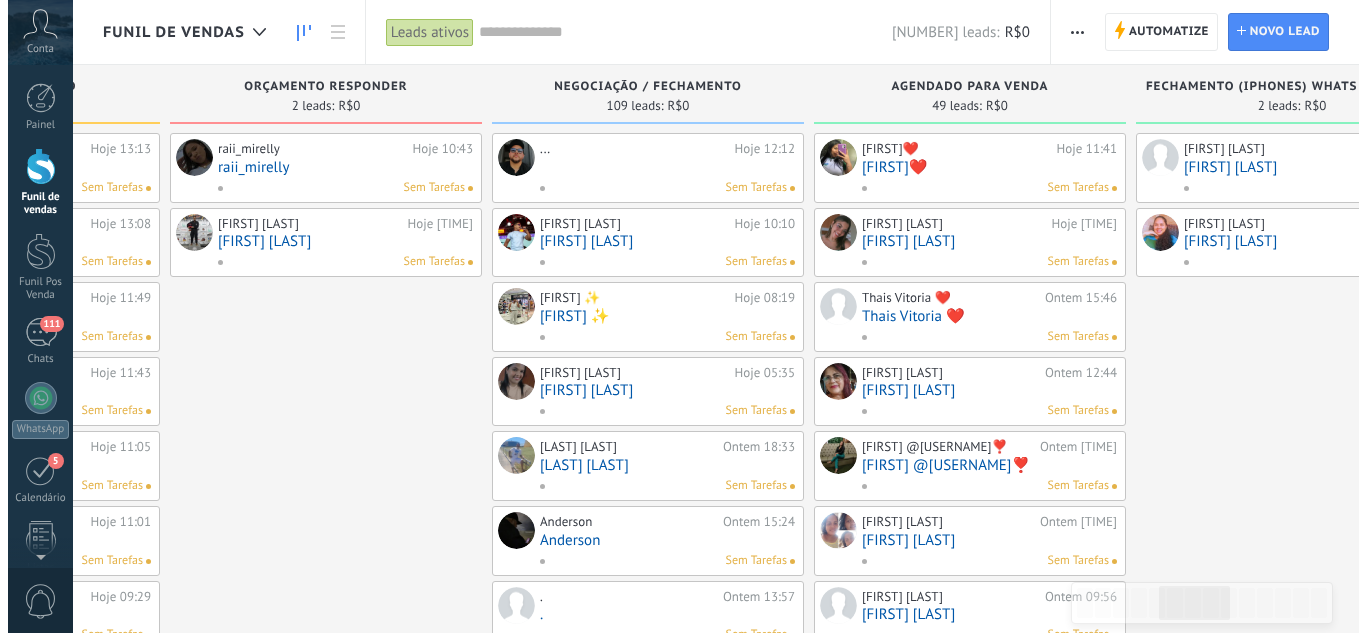 scroll, scrollTop: 0, scrollLeft: 1145, axis: horizontal 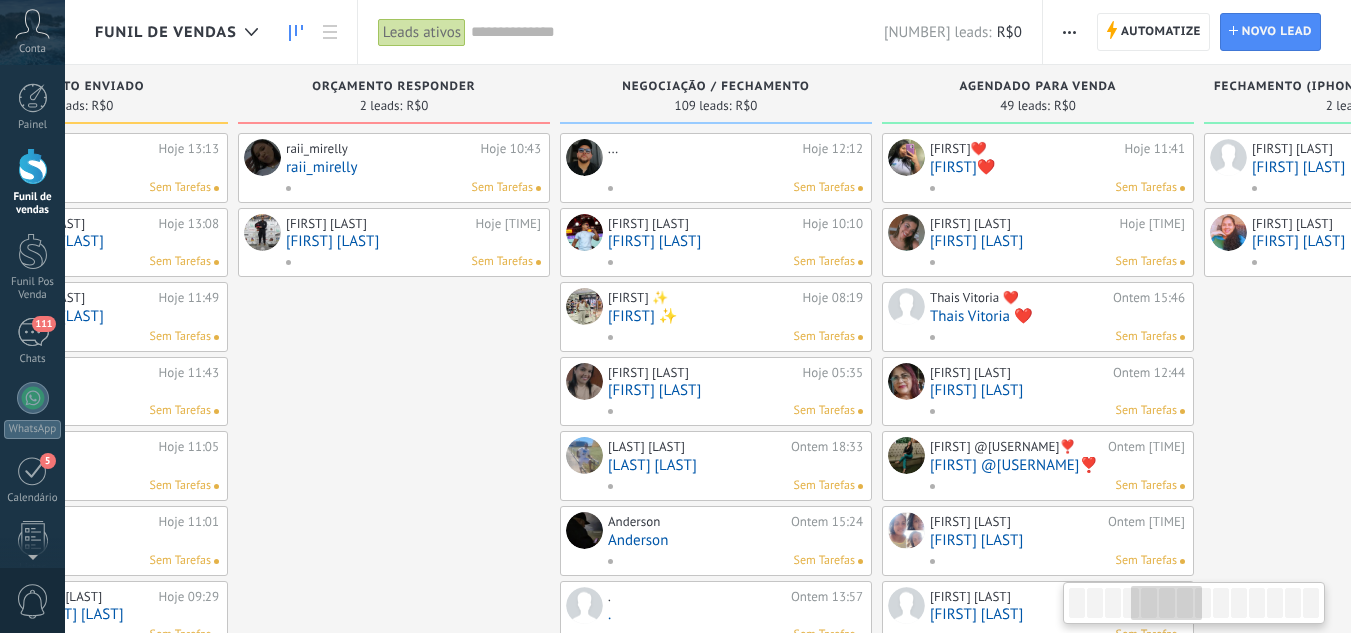 drag, startPoint x: 933, startPoint y: 375, endPoint x: 1161, endPoint y: 327, distance: 232.99785 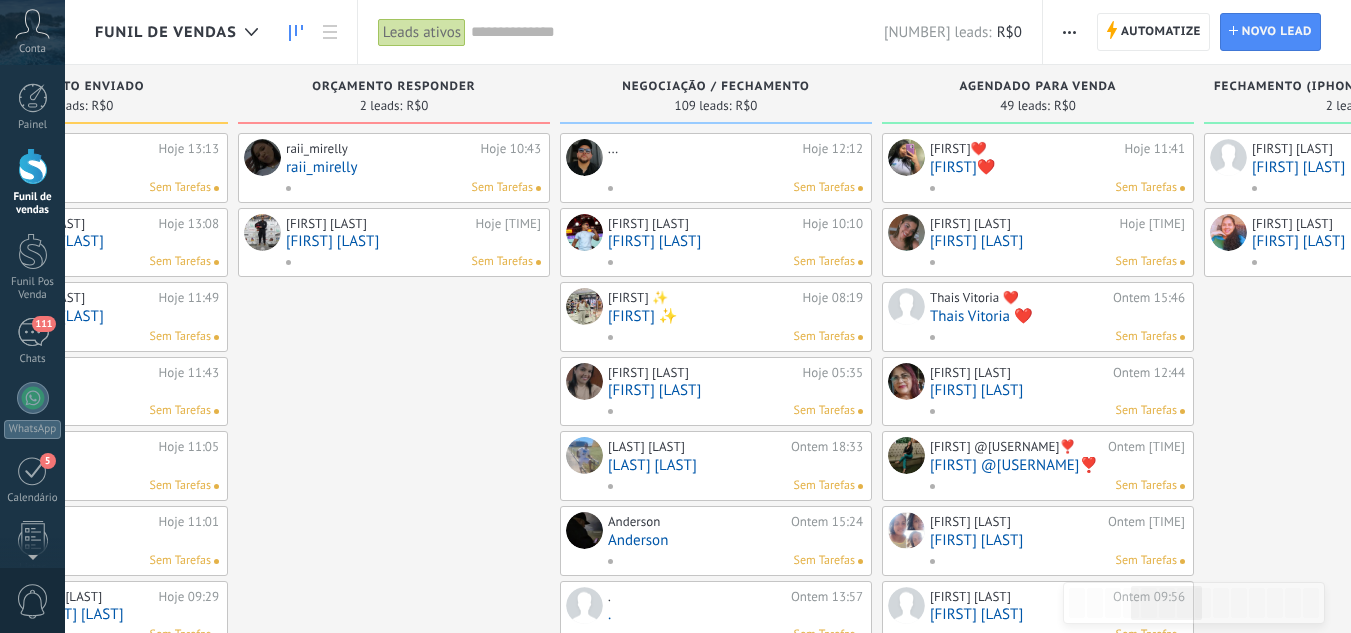 click on "[FIRST] [LAST]" at bounding box center [413, 241] 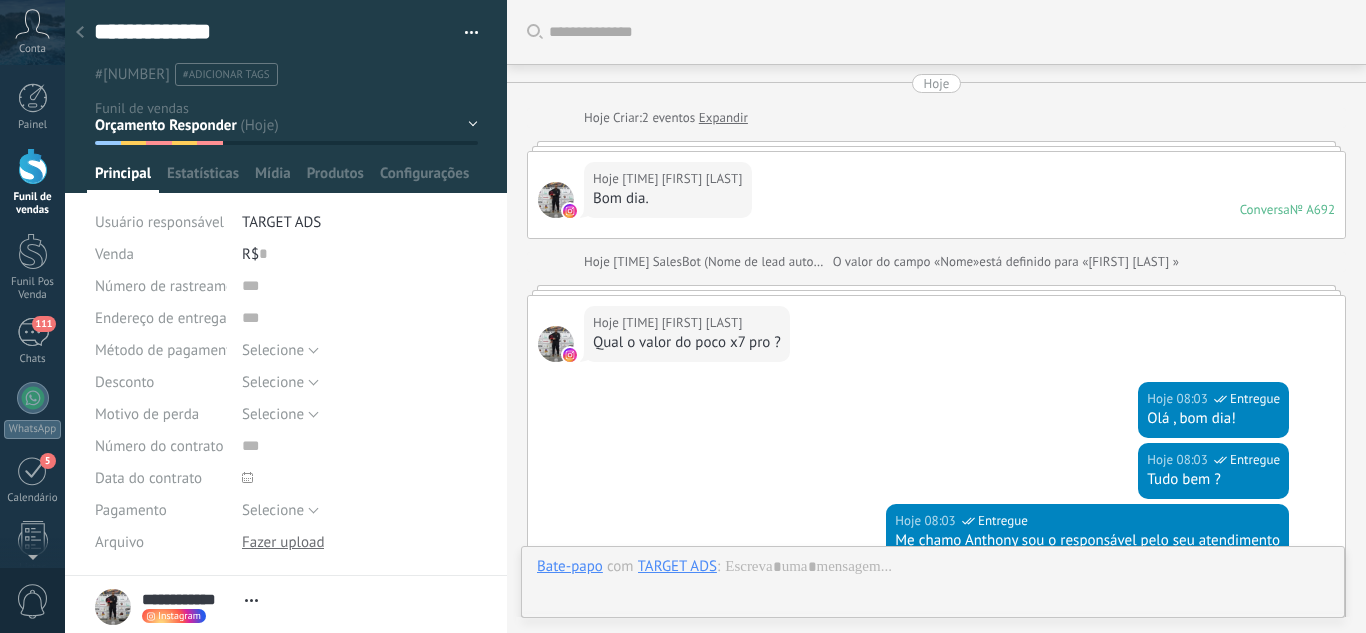 scroll, scrollTop: 2832, scrollLeft: 0, axis: vertical 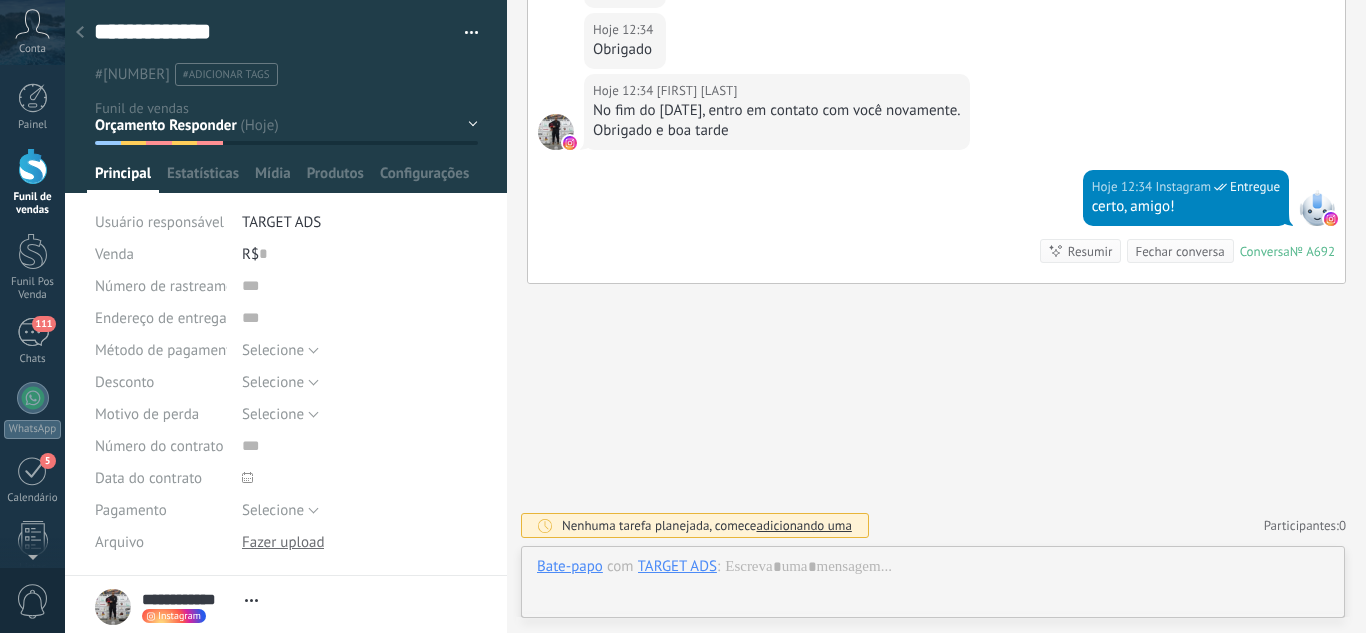 click on "Leads / Entrada
Atendimento
Atendimento Responder
Orçamento Enviado
Orçamento Responder
Negociação / Fechamento
-" at bounding box center [0, 0] 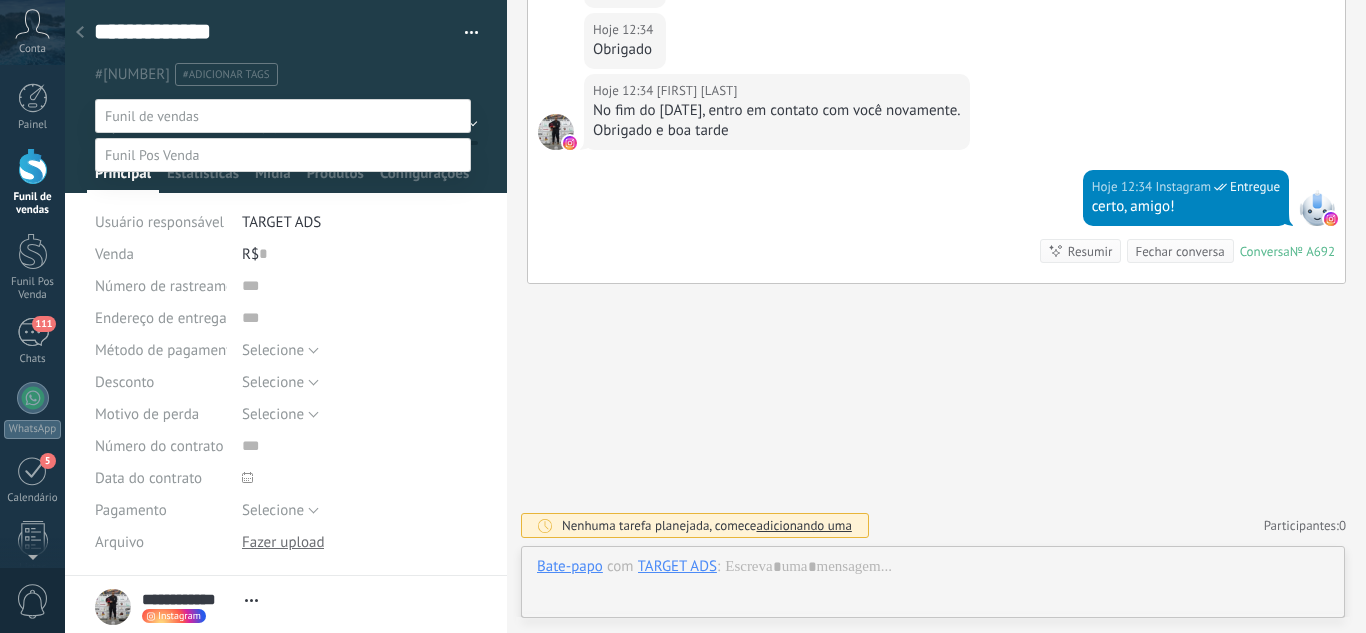 click on "Agendado Para Venda" at bounding box center [0, 0] 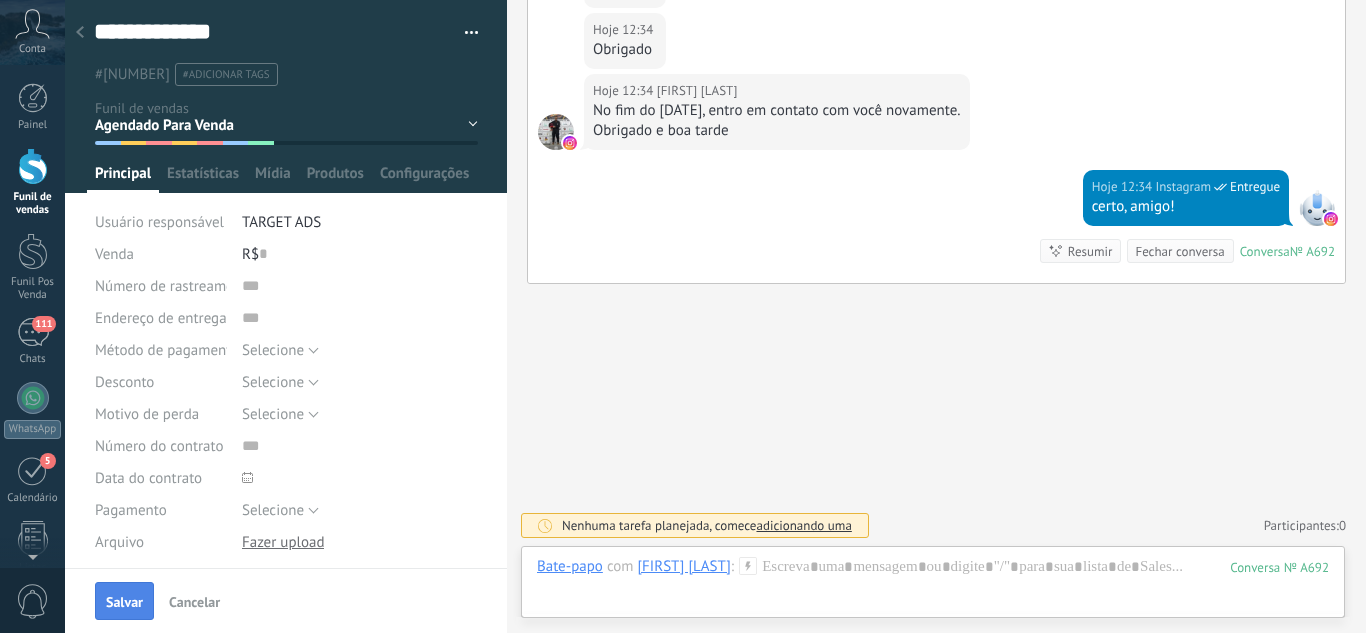 click on "Salvar" at bounding box center [124, 602] 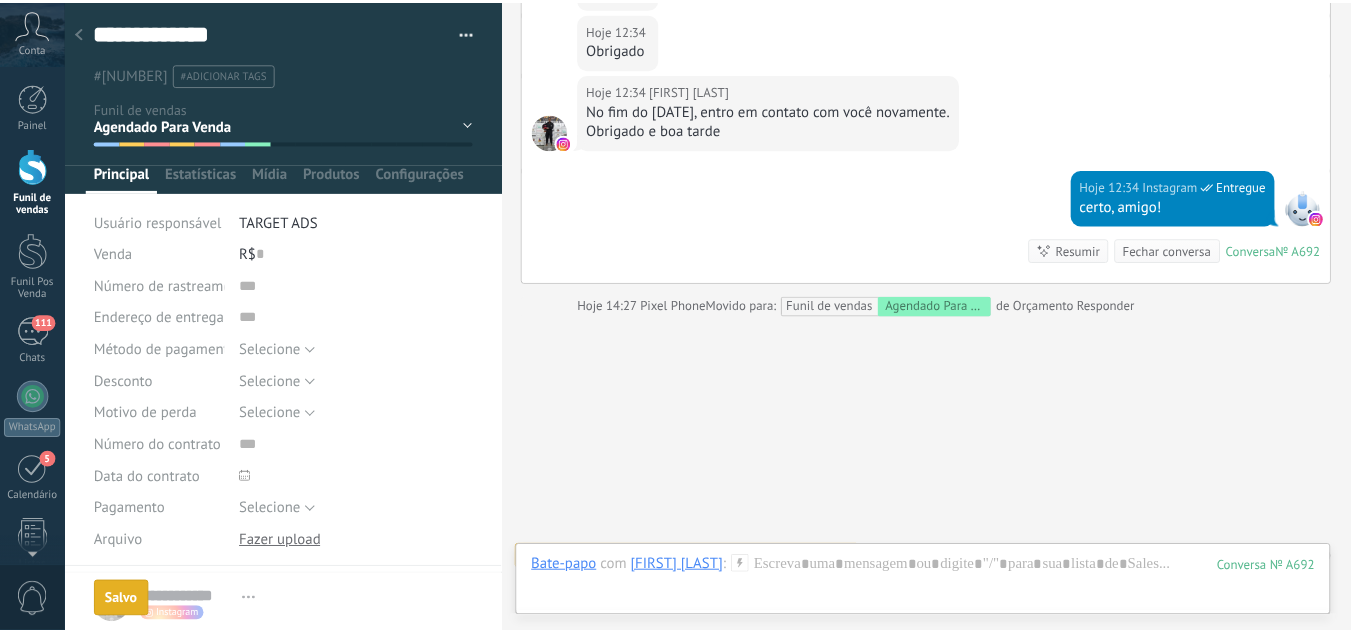 scroll, scrollTop: 2865, scrollLeft: 0, axis: vertical 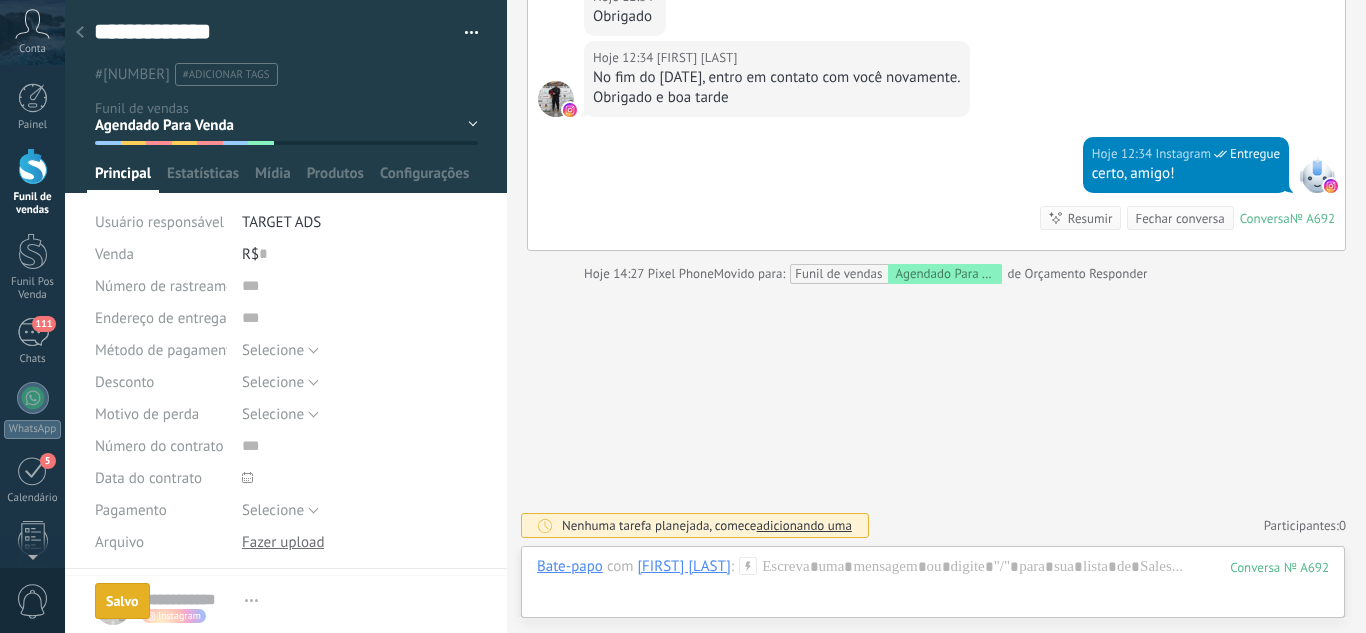click at bounding box center [80, 33] 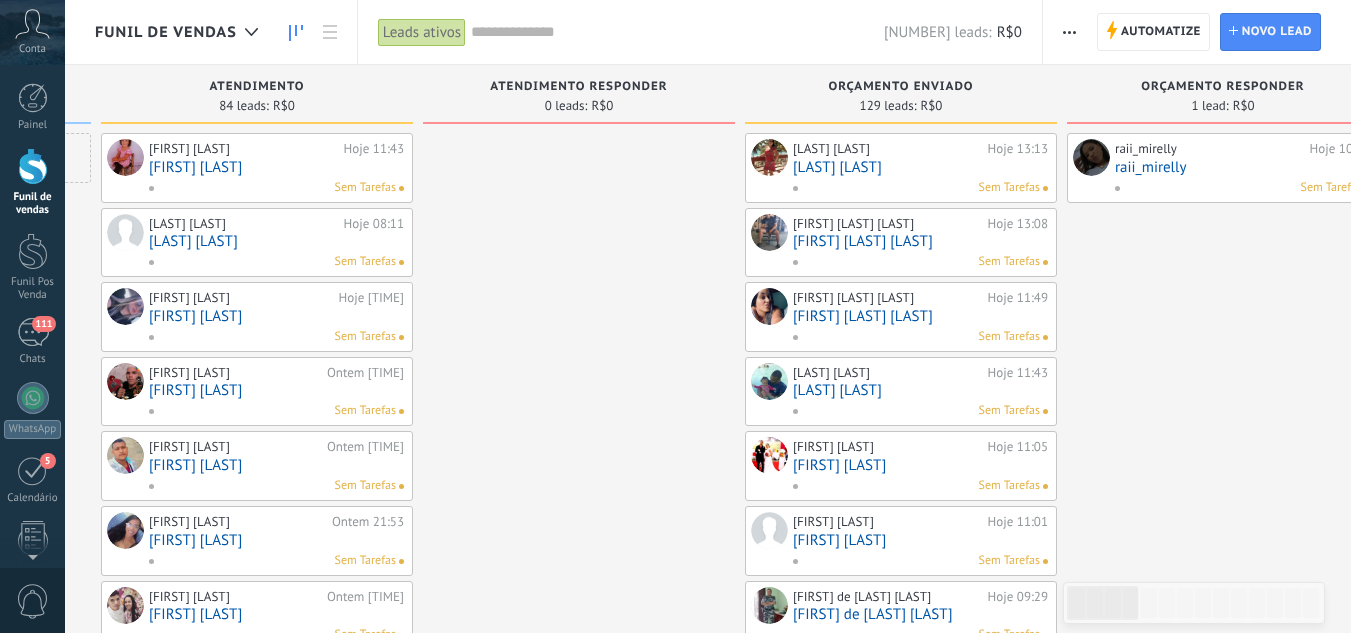drag, startPoint x: 871, startPoint y: 194, endPoint x: 408, endPoint y: 240, distance: 465.27948 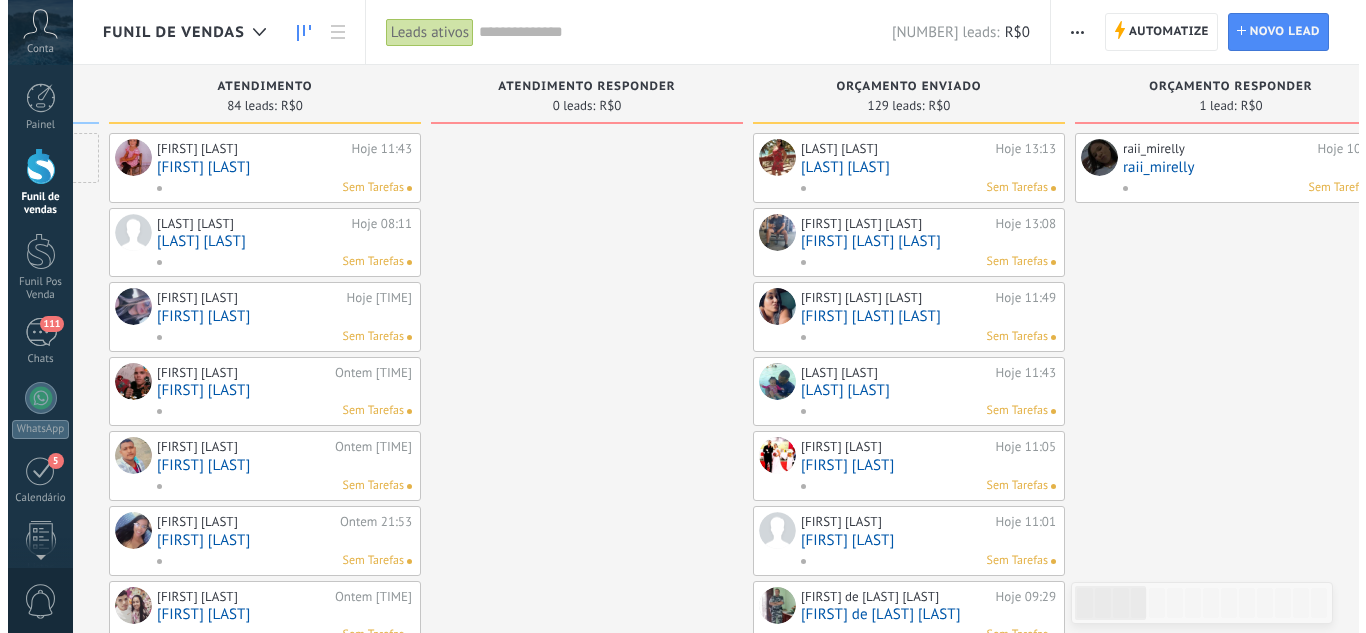 scroll, scrollTop: 0, scrollLeft: 459, axis: horizontal 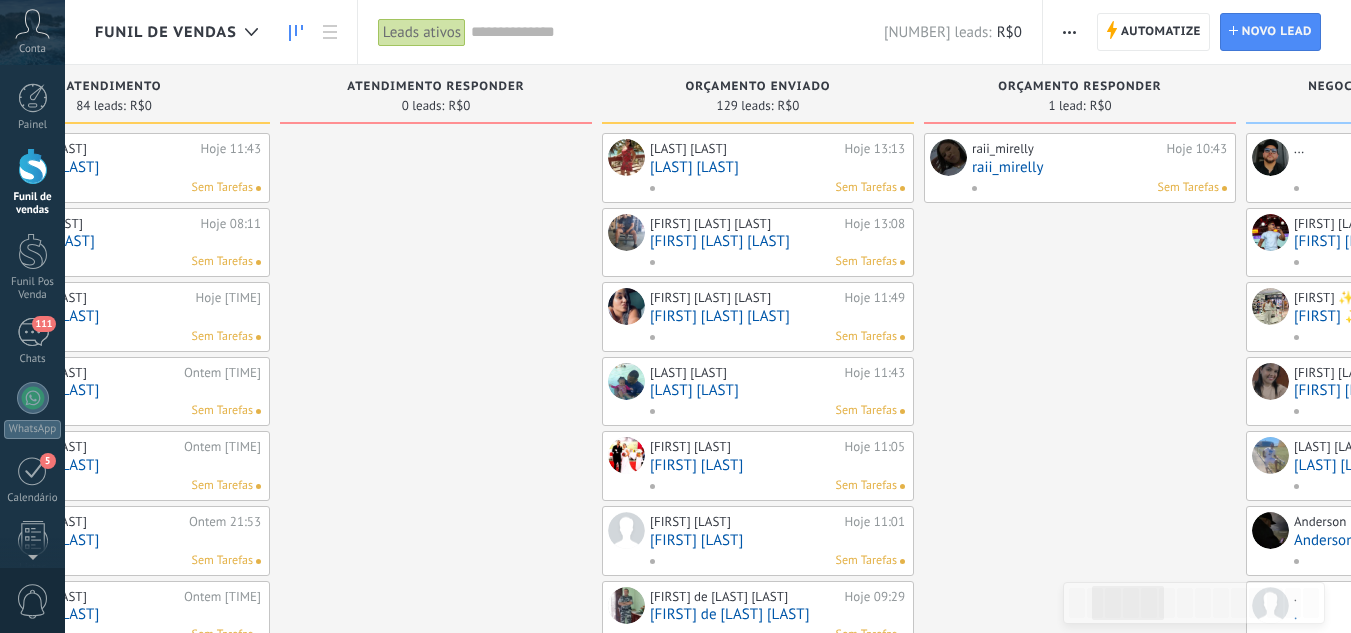 click on "raii_mirelly" at bounding box center (1099, 167) 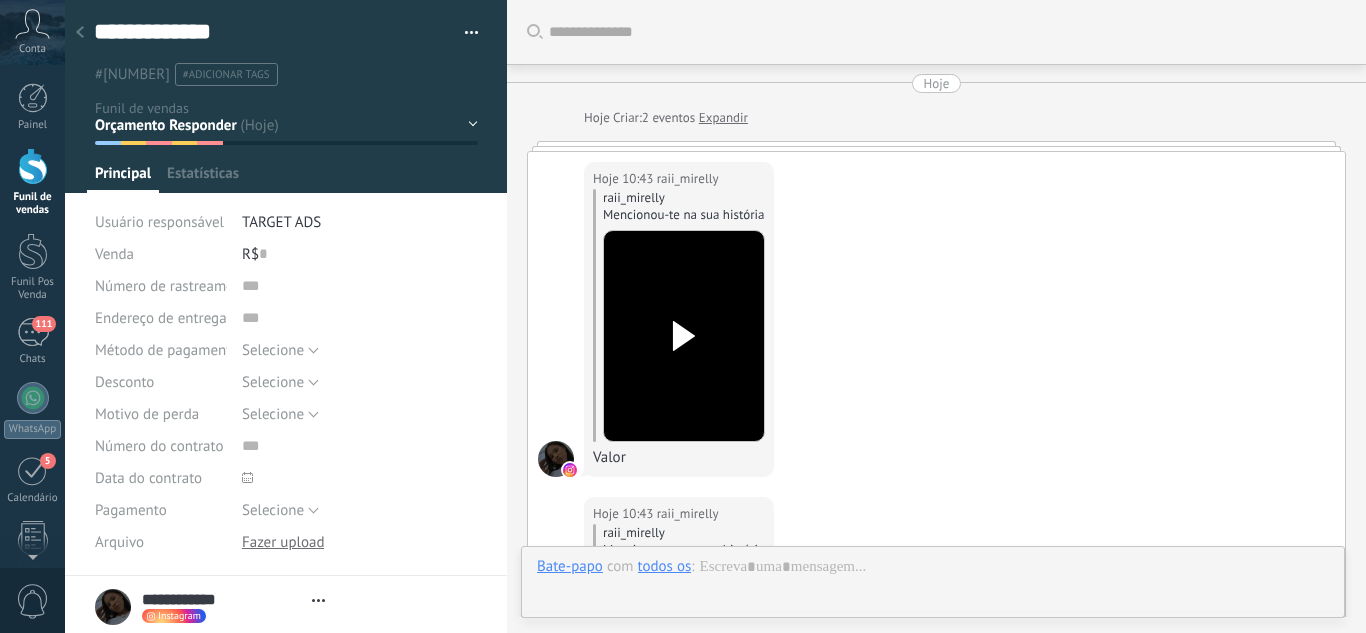 type on "**********" 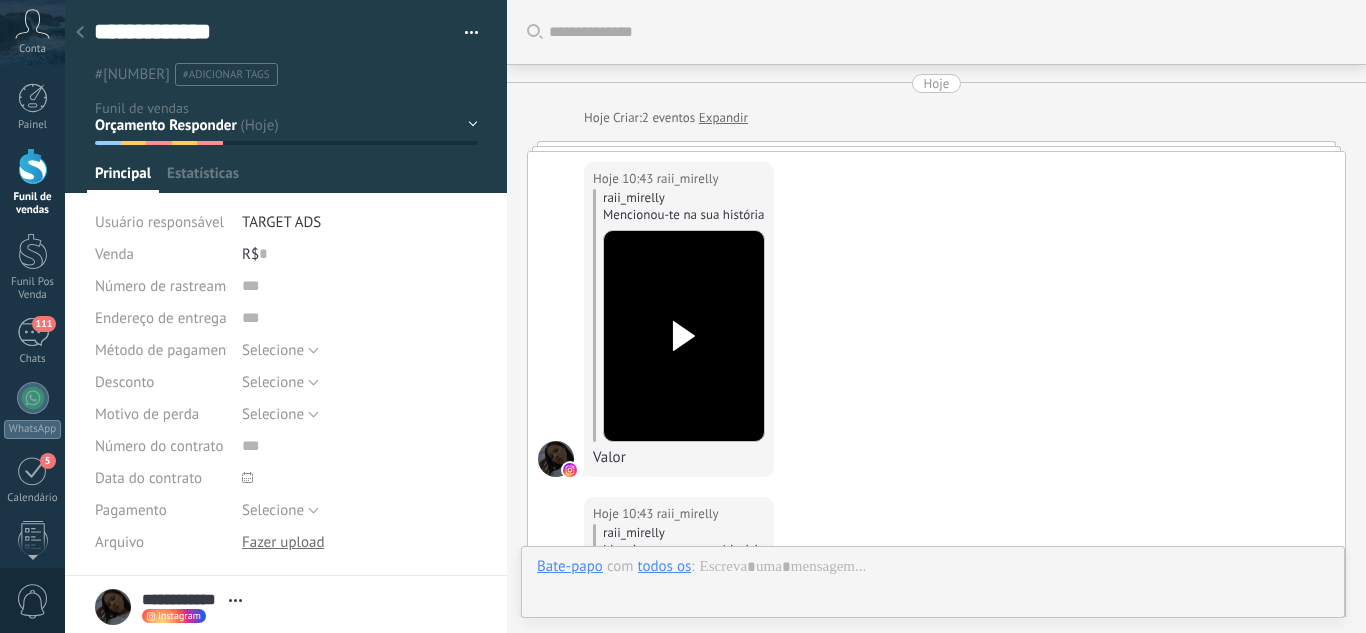 scroll, scrollTop: 30, scrollLeft: 0, axis: vertical 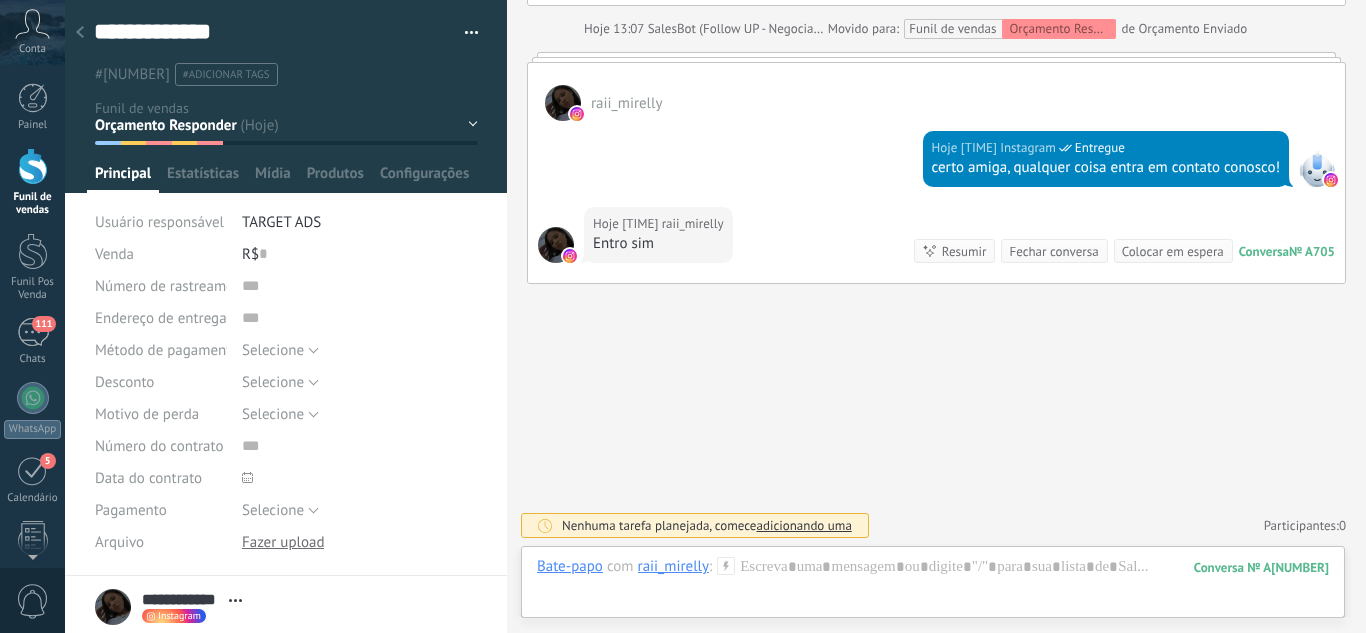 click on "Leads / Entrada
Atendimento
Atendimento Responder
Orçamento Enviado
Orçamento Responder
Negociação / Fechamento
-" at bounding box center [0, 0] 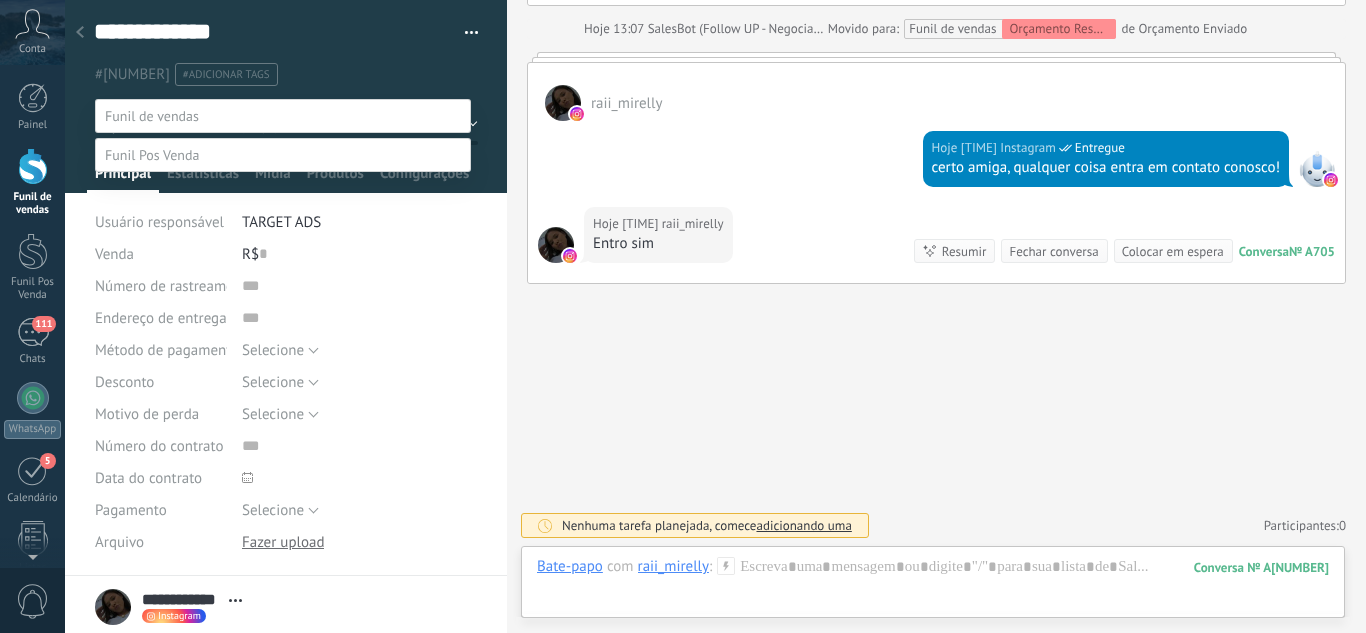 click on "Agendado Para Venda" at bounding box center [0, 0] 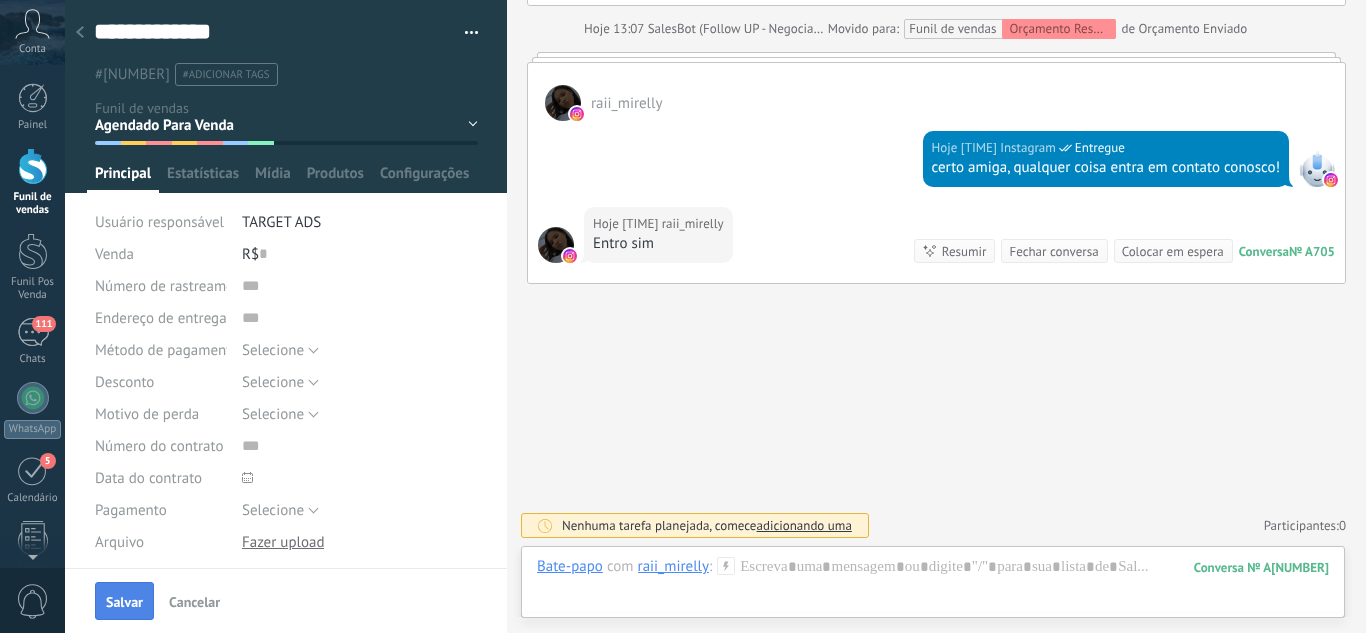 click on "Salvar" at bounding box center (124, 601) 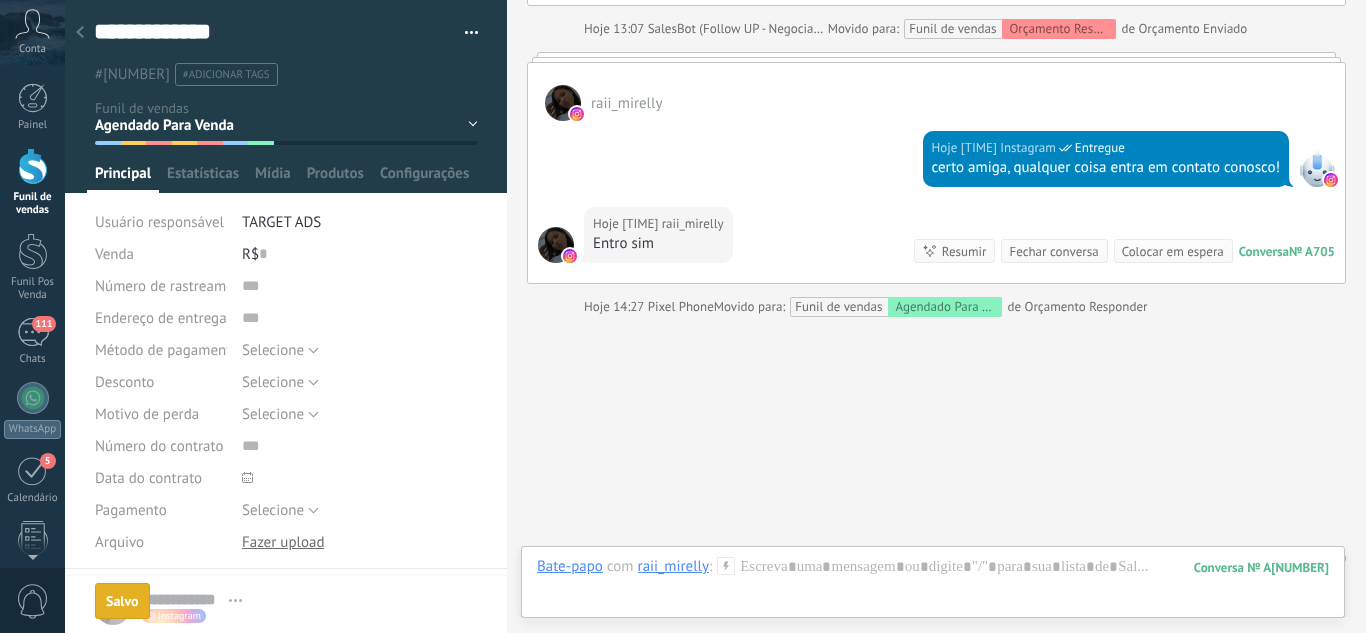 scroll, scrollTop: 2609, scrollLeft: 0, axis: vertical 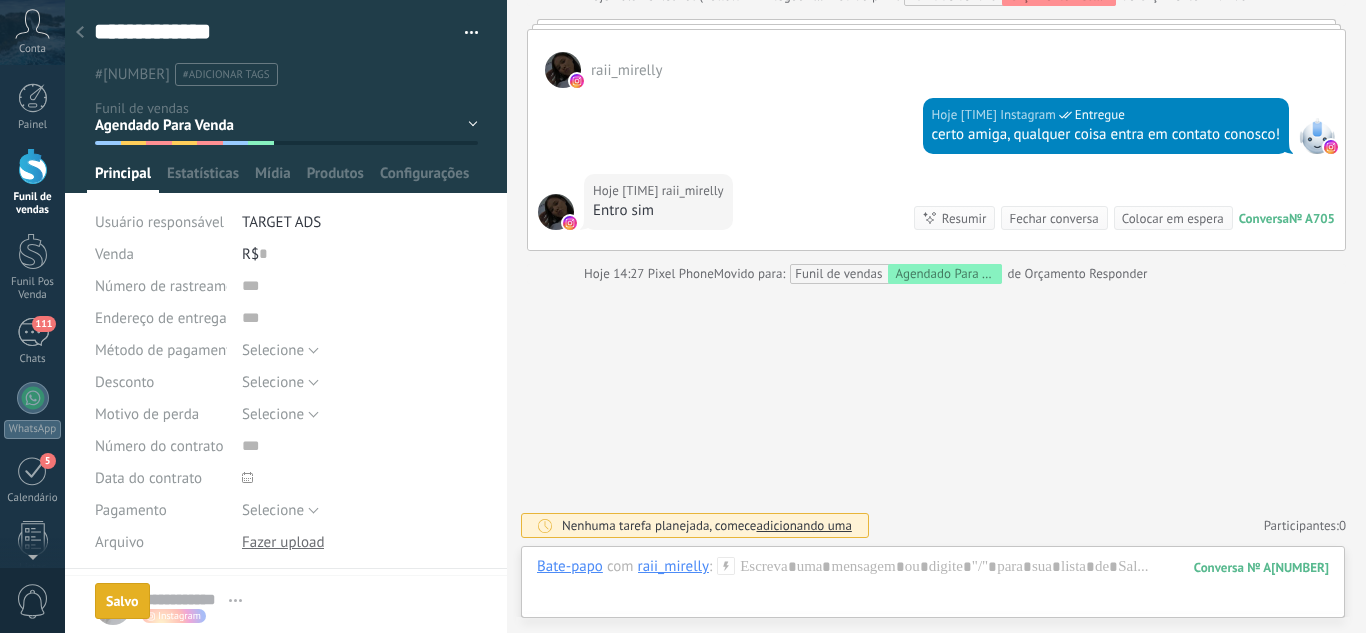 click at bounding box center [80, 33] 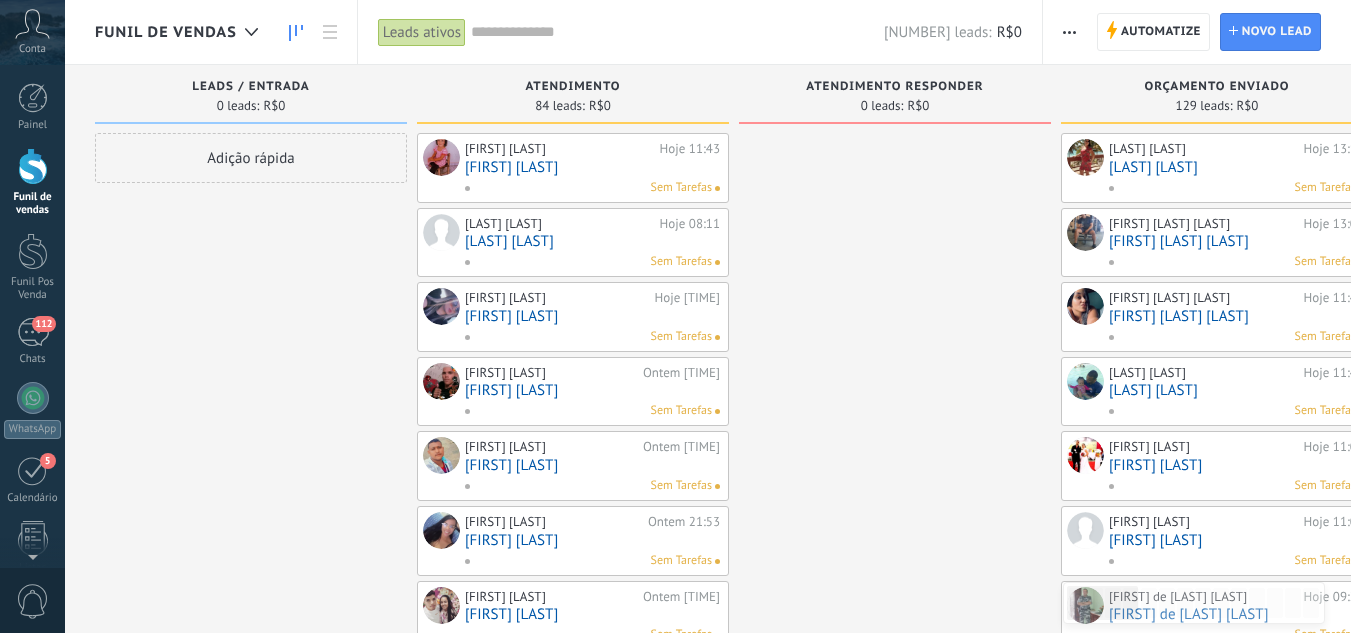 click on "Painel
Funil de vendas
Funil Pos Venda
112
Chats
WhatsApp
5" at bounding box center [32, 474] 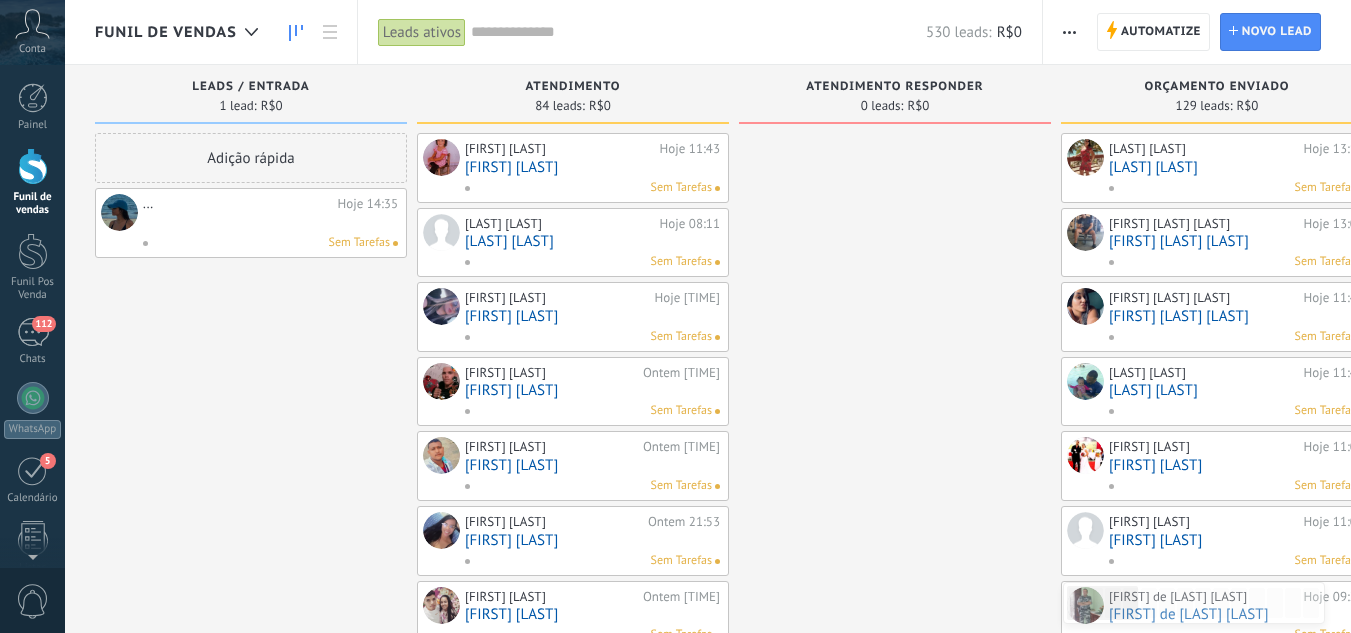 click at bounding box center [270, 222] 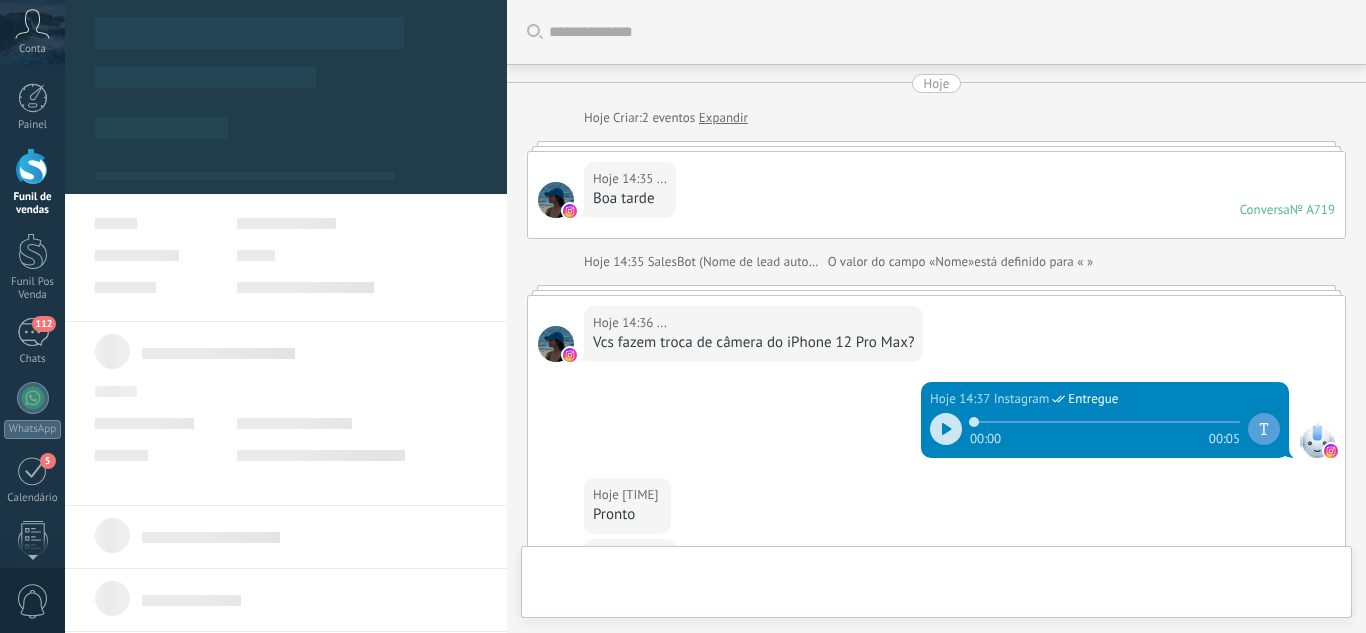 type 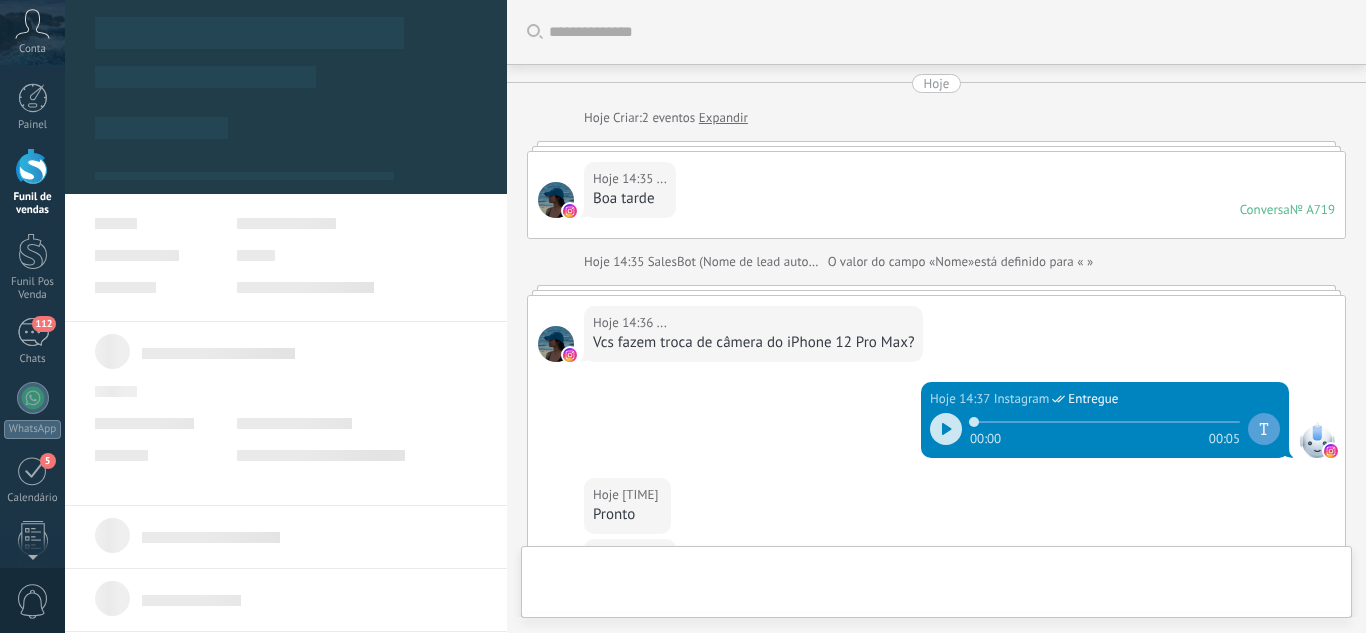 scroll, scrollTop: 30, scrollLeft: 0, axis: vertical 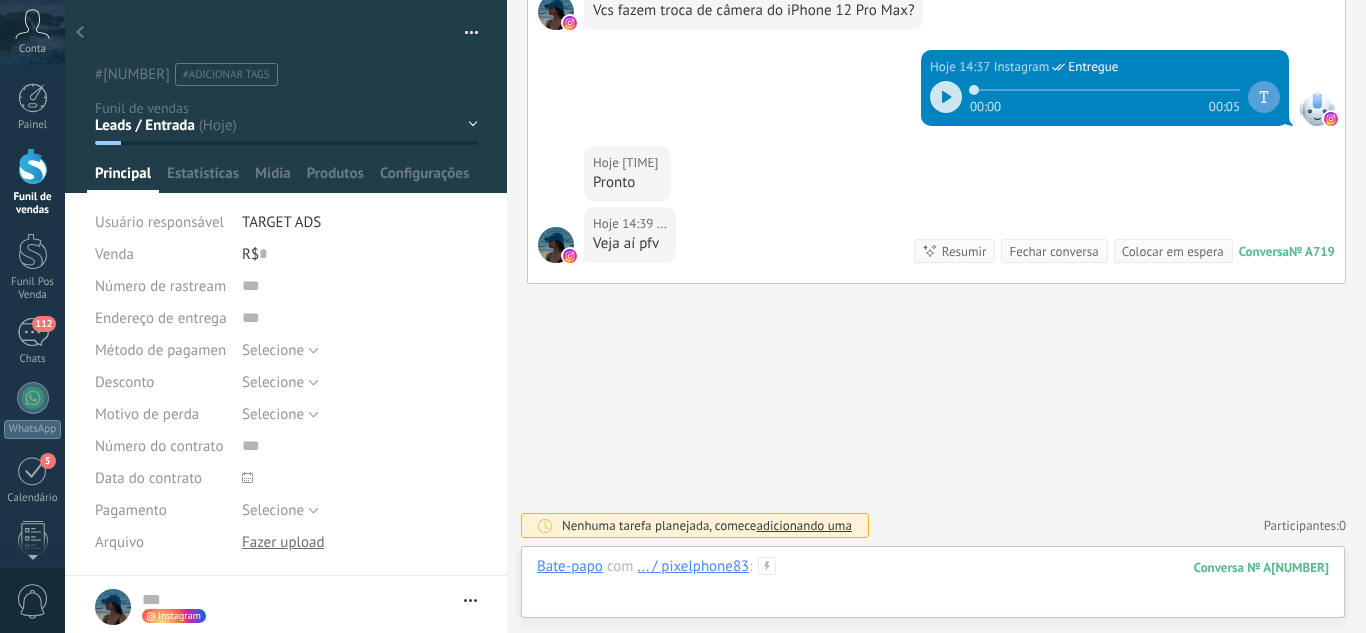 click at bounding box center [933, 587] 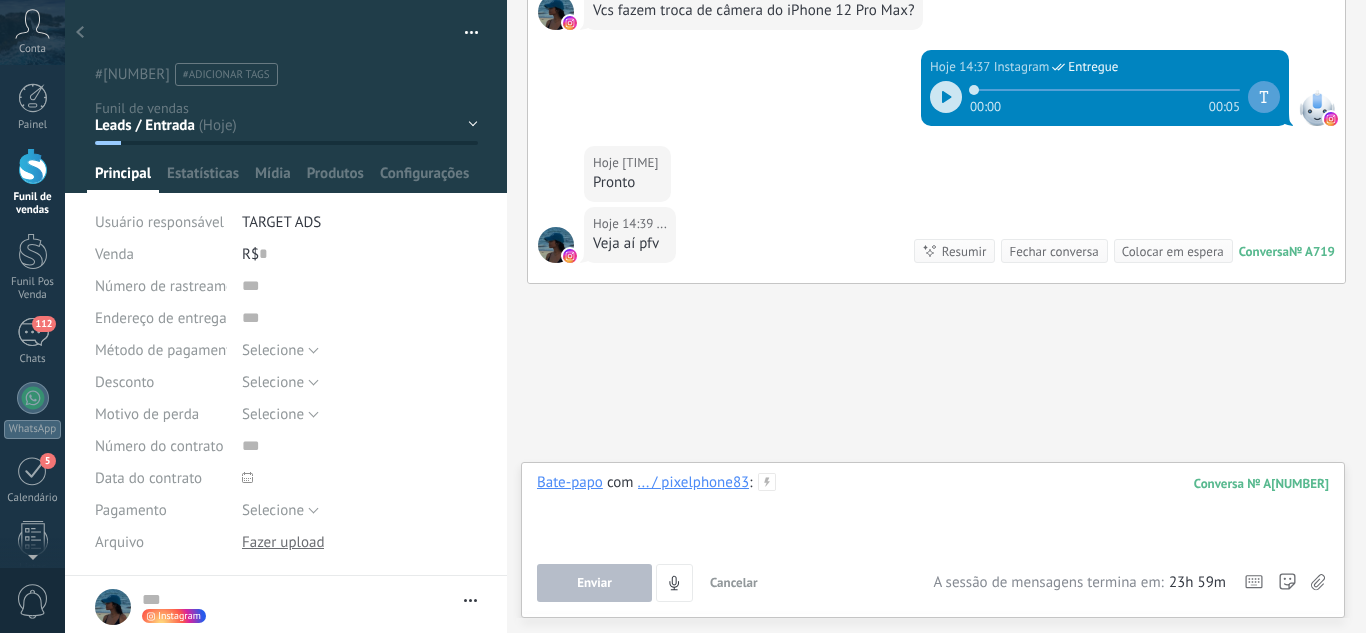 type 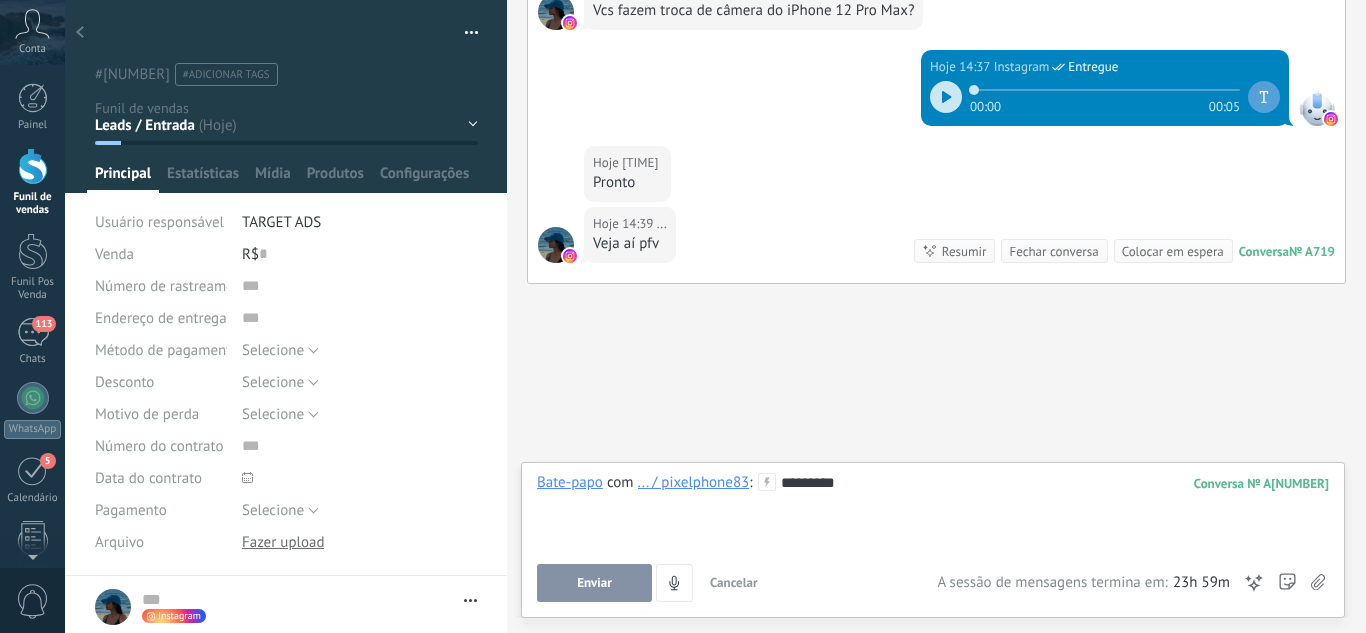 click on "Enviar" at bounding box center (594, 583) 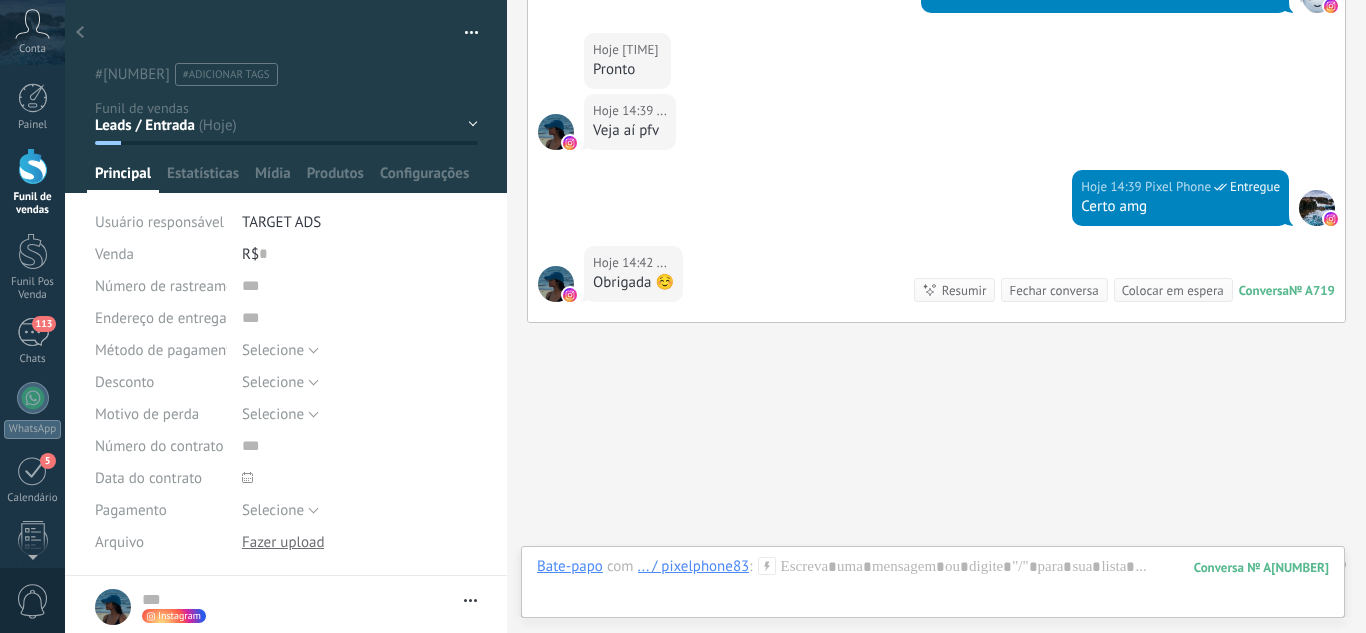scroll, scrollTop: 484, scrollLeft: 0, axis: vertical 